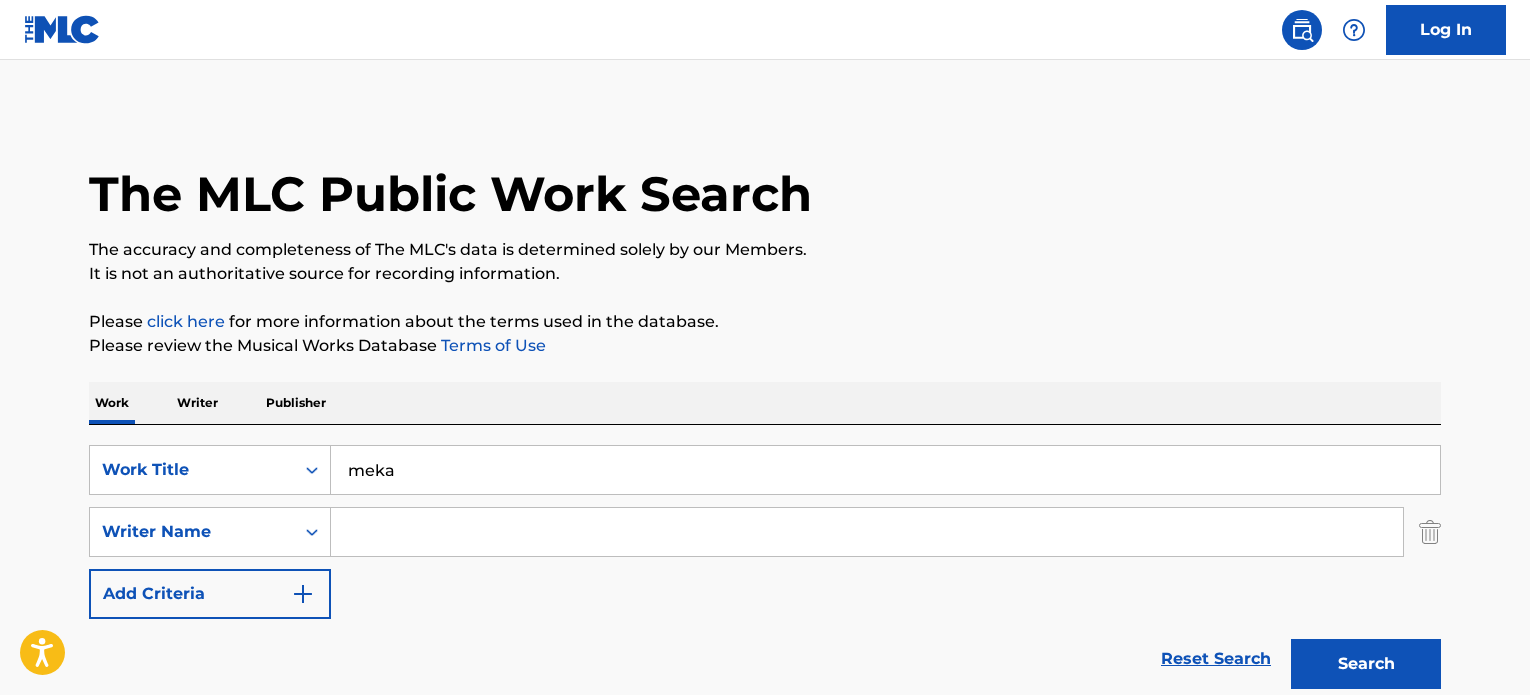 scroll, scrollTop: 672, scrollLeft: 0, axis: vertical 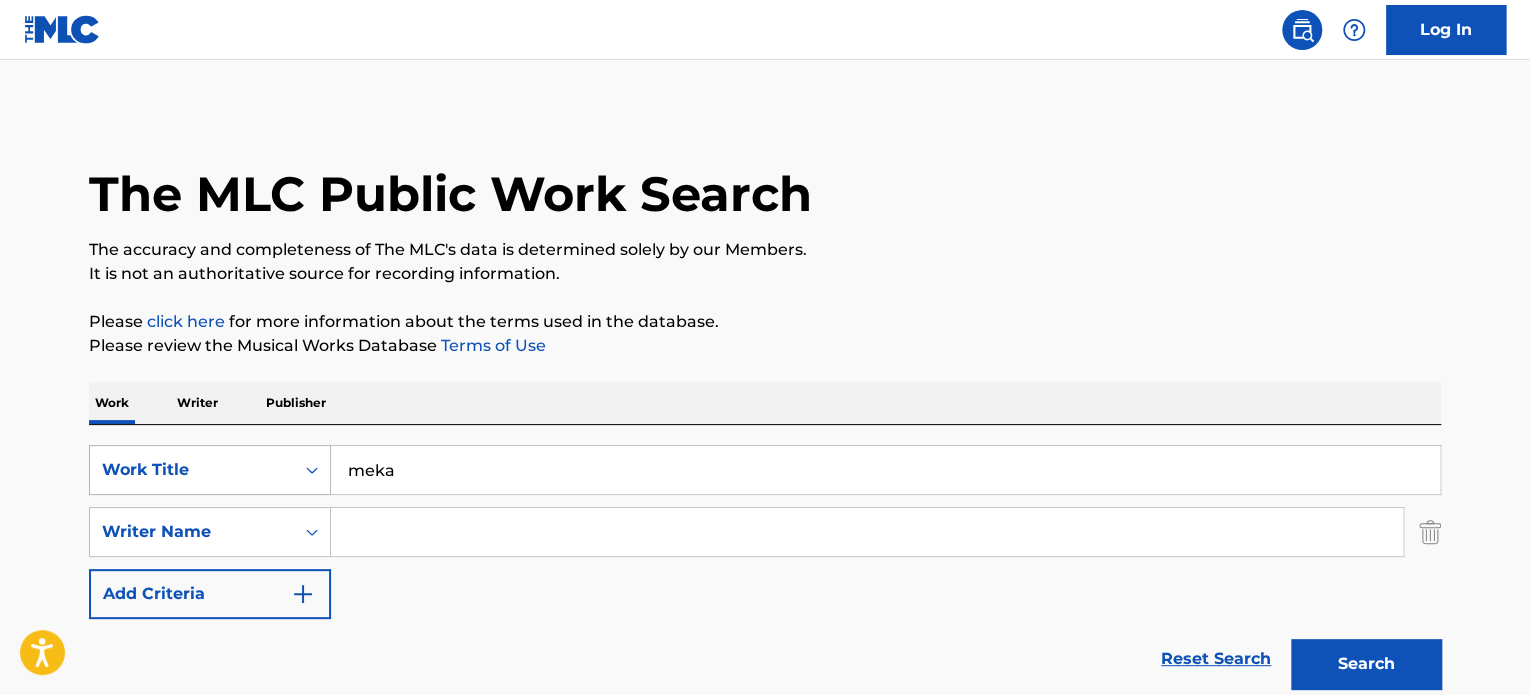 drag, startPoint x: 433, startPoint y: 485, endPoint x: 235, endPoint y: 449, distance: 201.24612 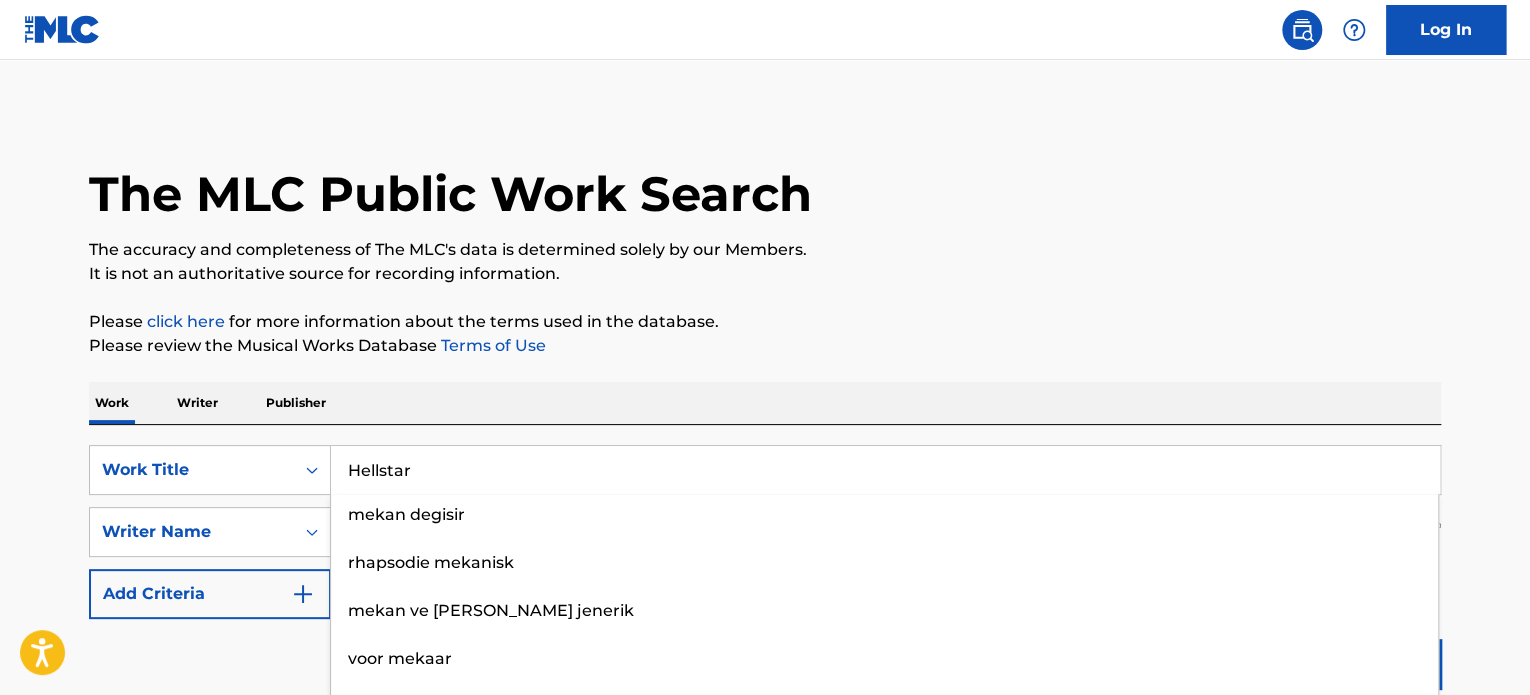 type on "Hellstar" 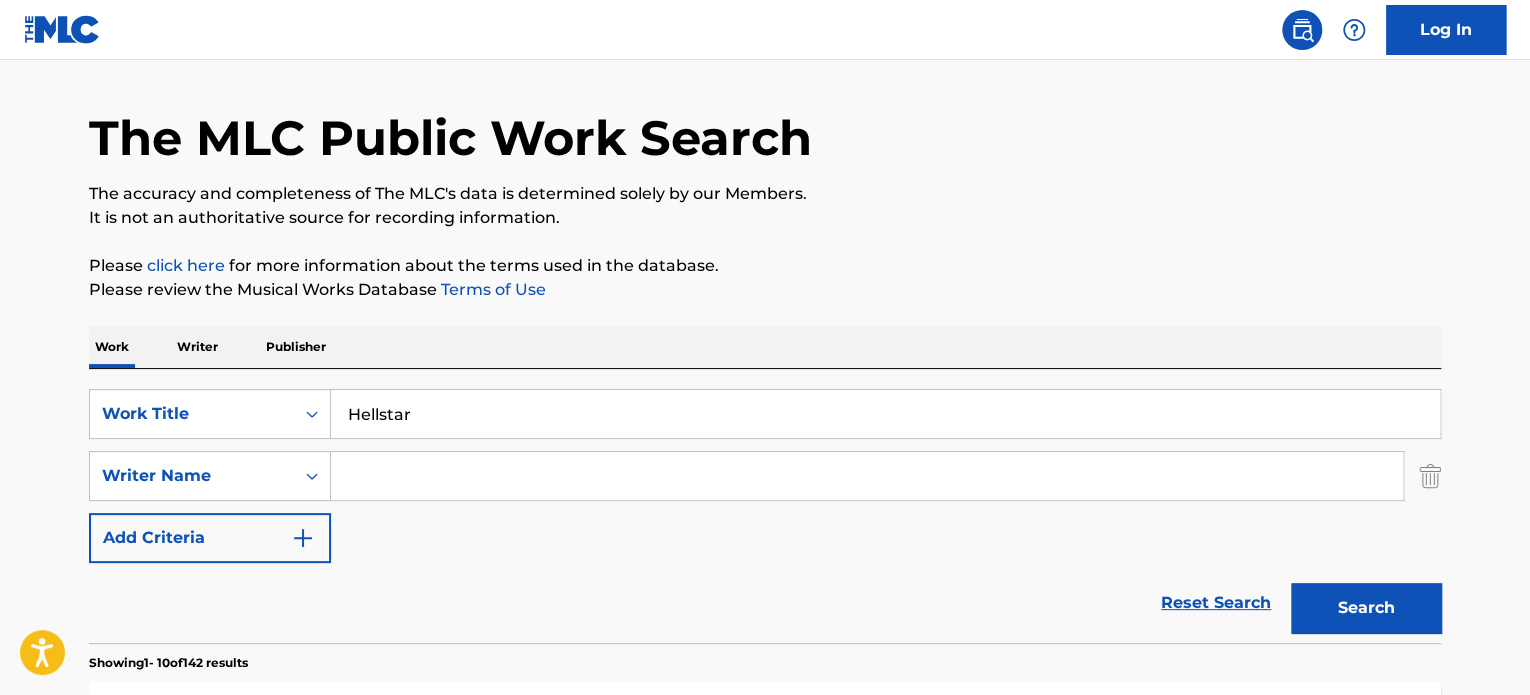 scroll, scrollTop: 100, scrollLeft: 0, axis: vertical 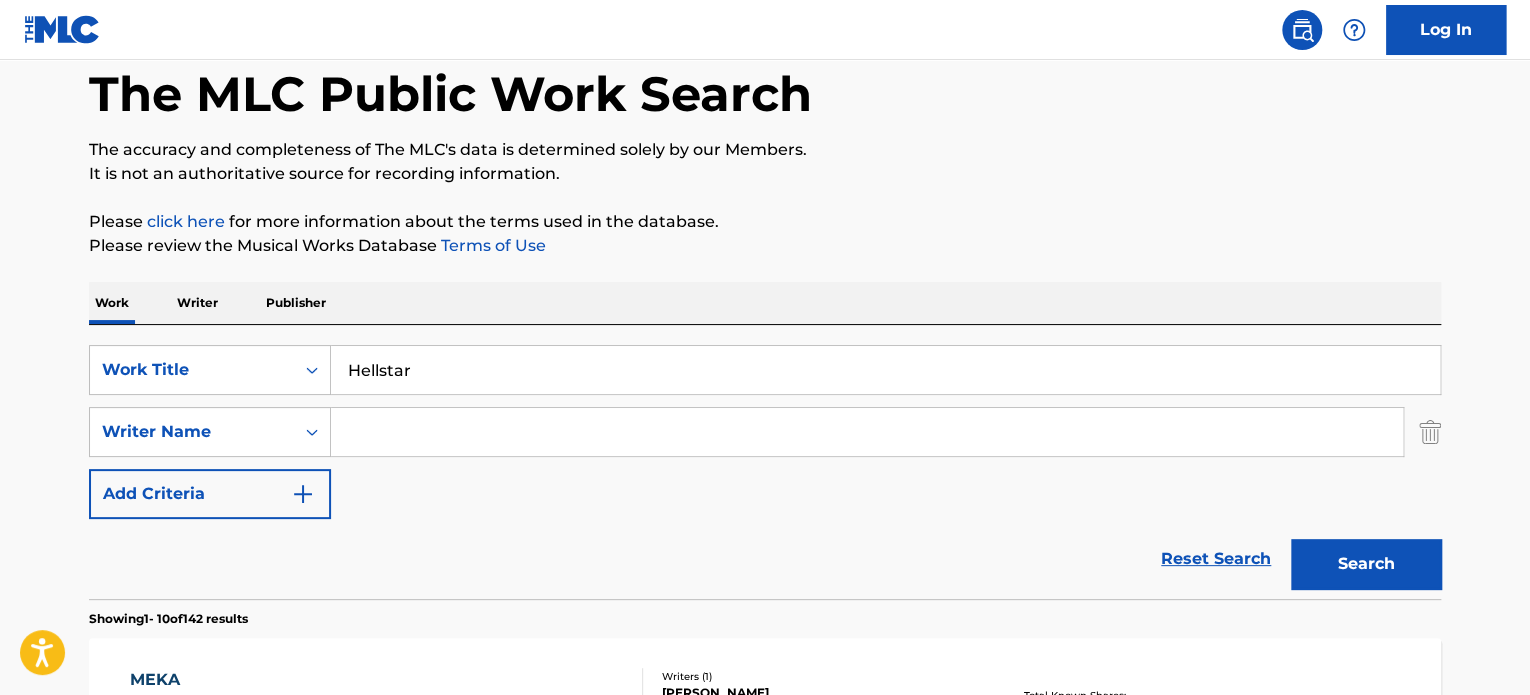 click on "Search" at bounding box center (1366, 564) 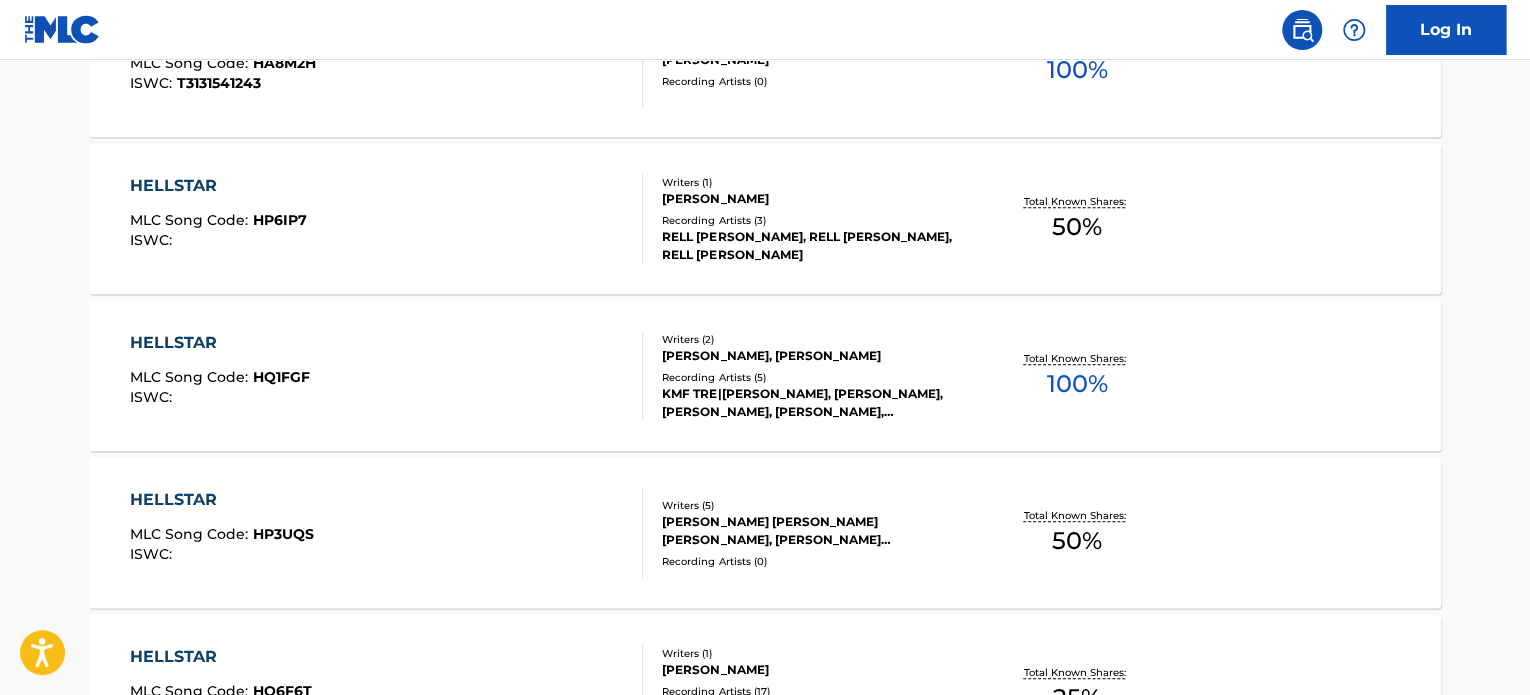 scroll, scrollTop: 800, scrollLeft: 0, axis: vertical 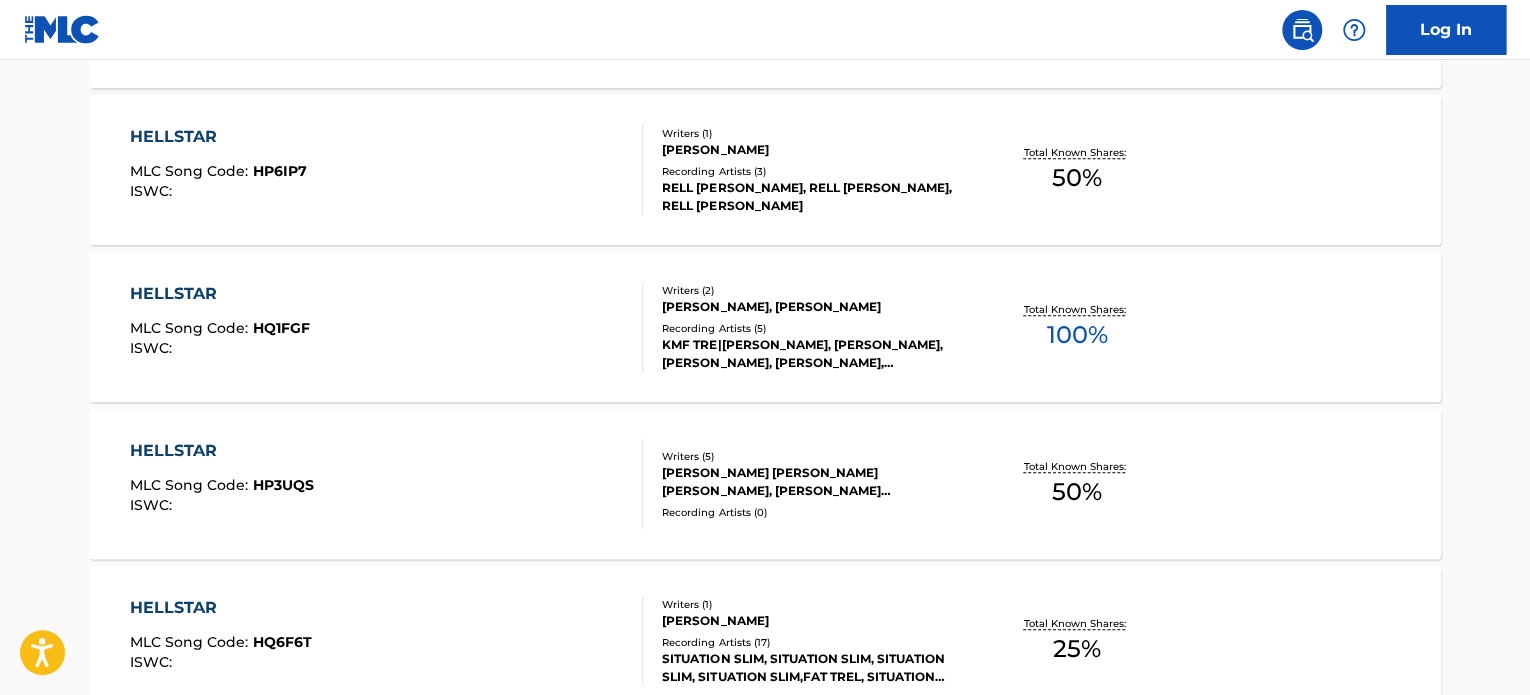 click on "[PERSON_NAME] [PERSON_NAME] [PERSON_NAME], [PERSON_NAME] [PERSON_NAME], [PERSON_NAME], [PERSON_NAME]" at bounding box center [813, 482] 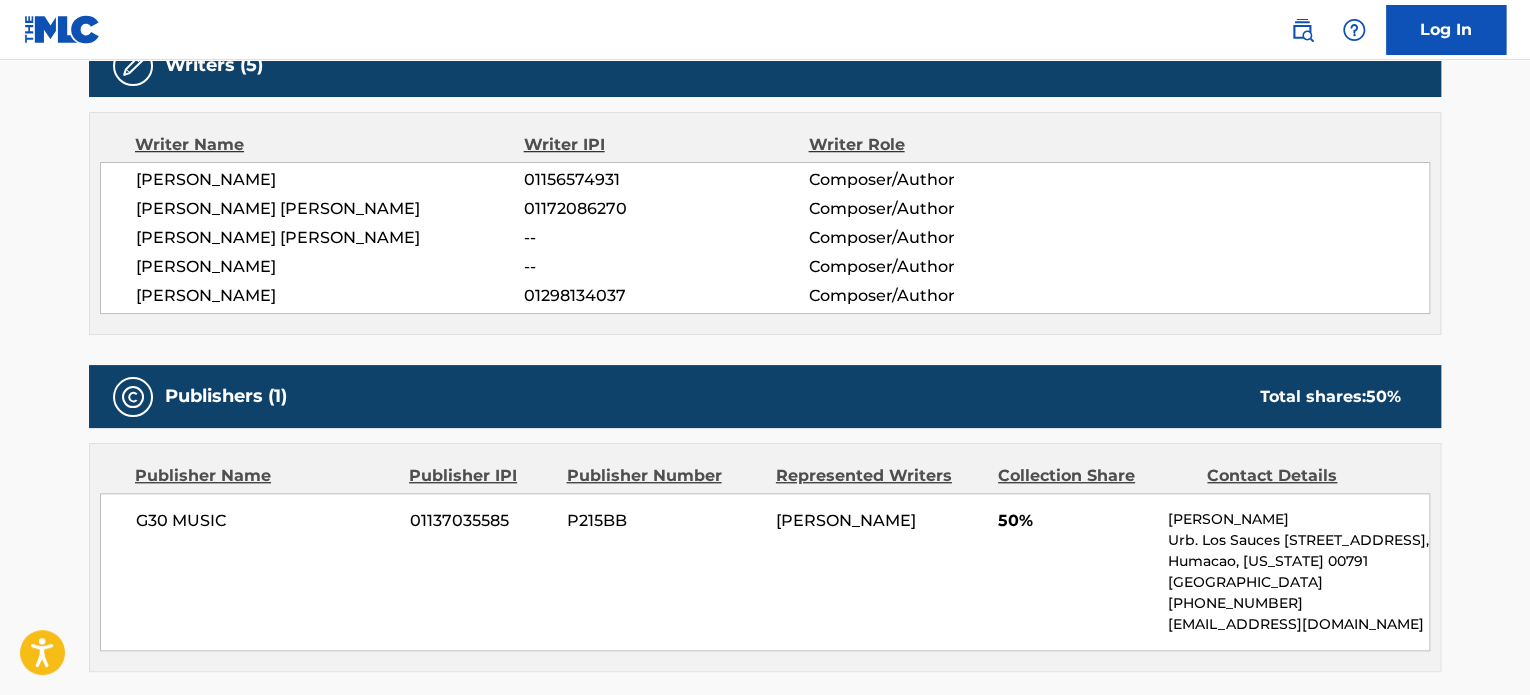 scroll, scrollTop: 700, scrollLeft: 0, axis: vertical 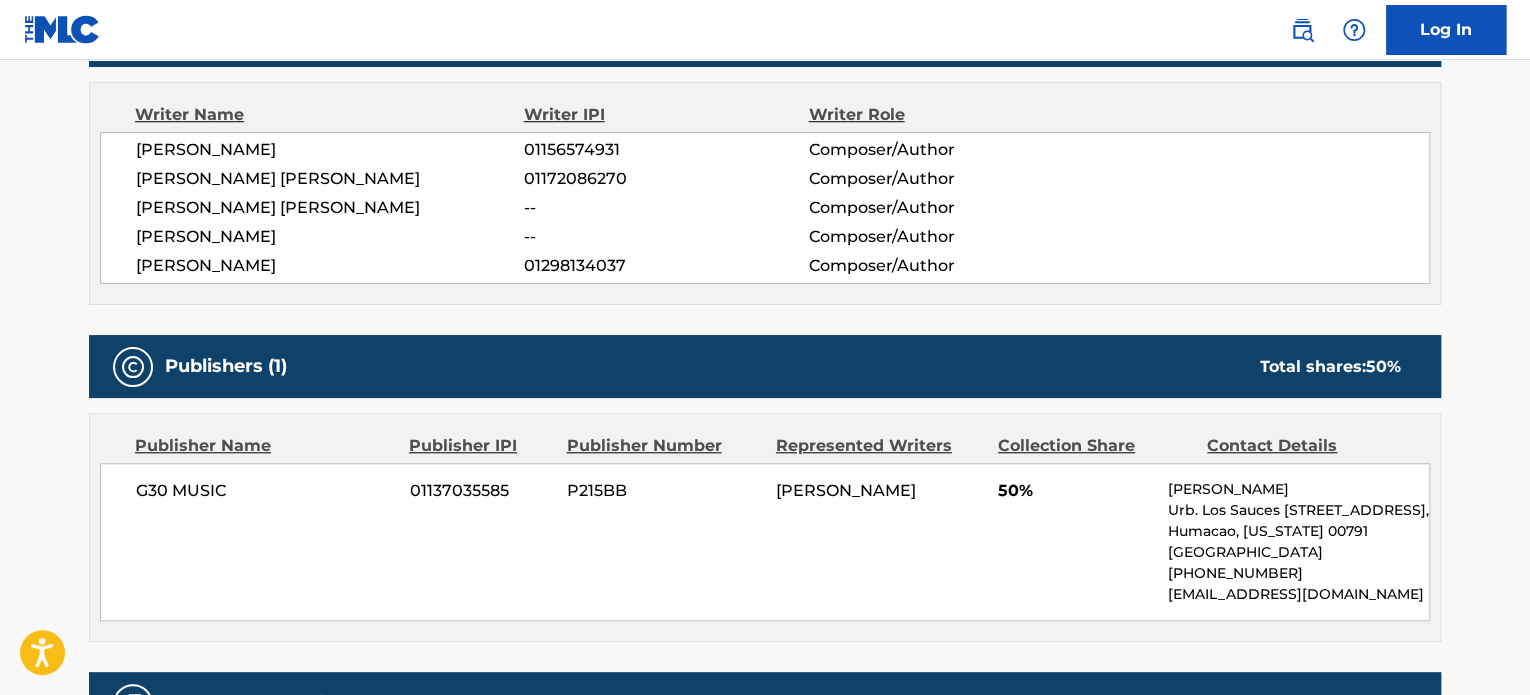 click on "01156574931" at bounding box center (666, 150) 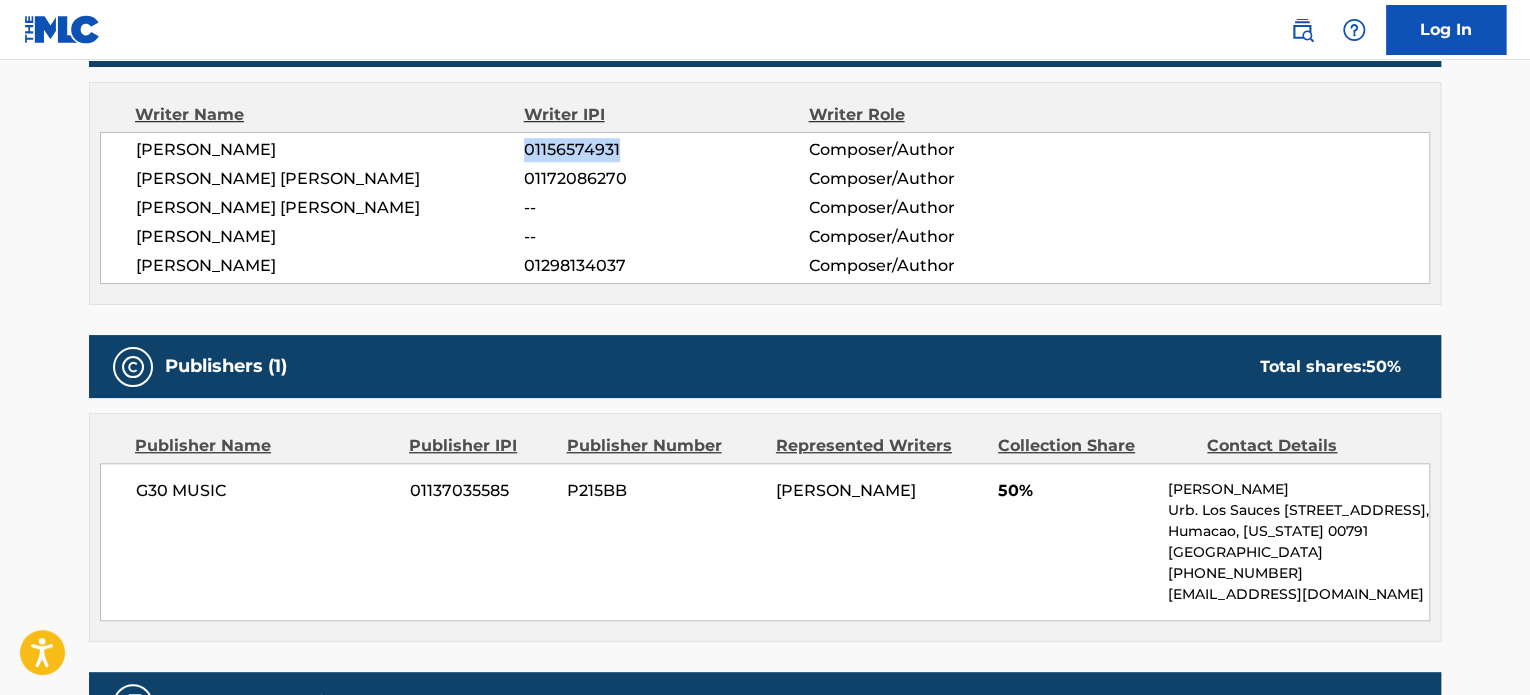 click on "01156574931" at bounding box center [666, 150] 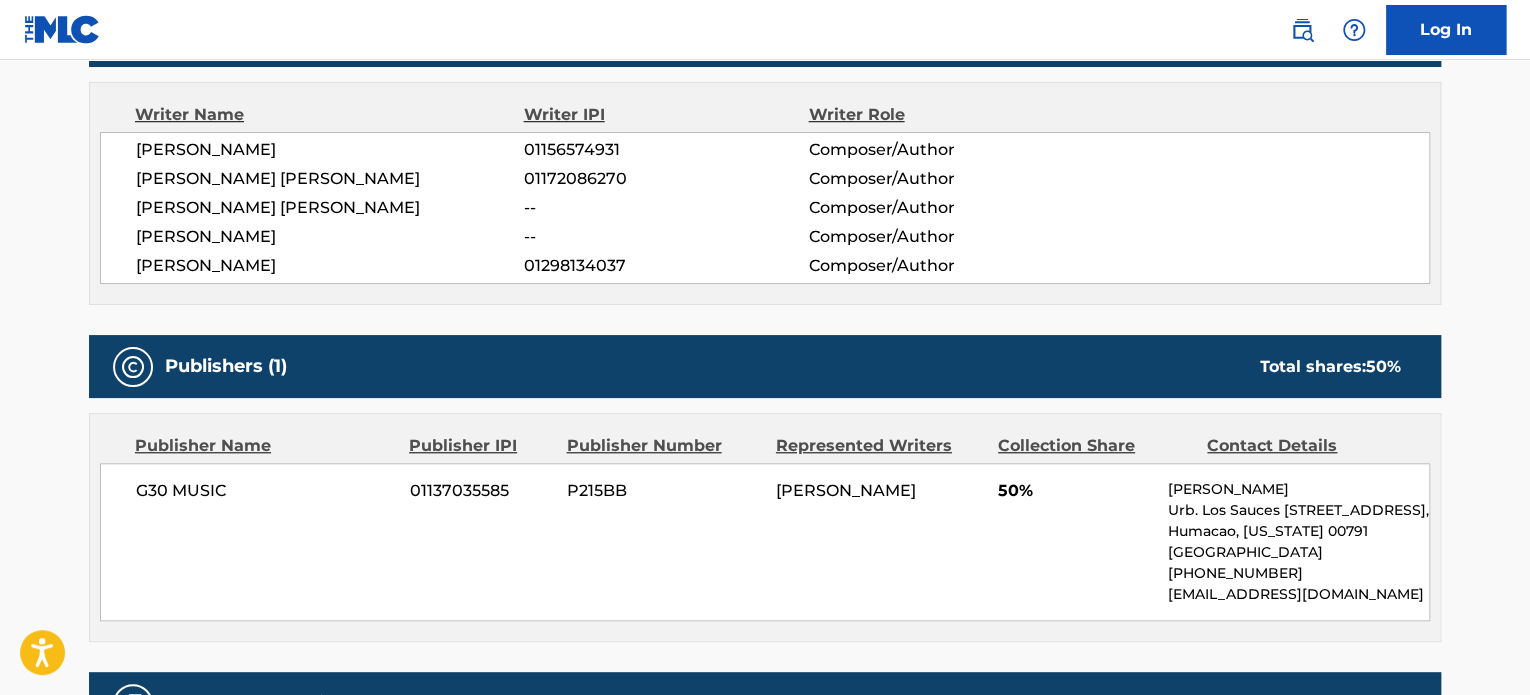 click on "01172086270" at bounding box center (666, 179) 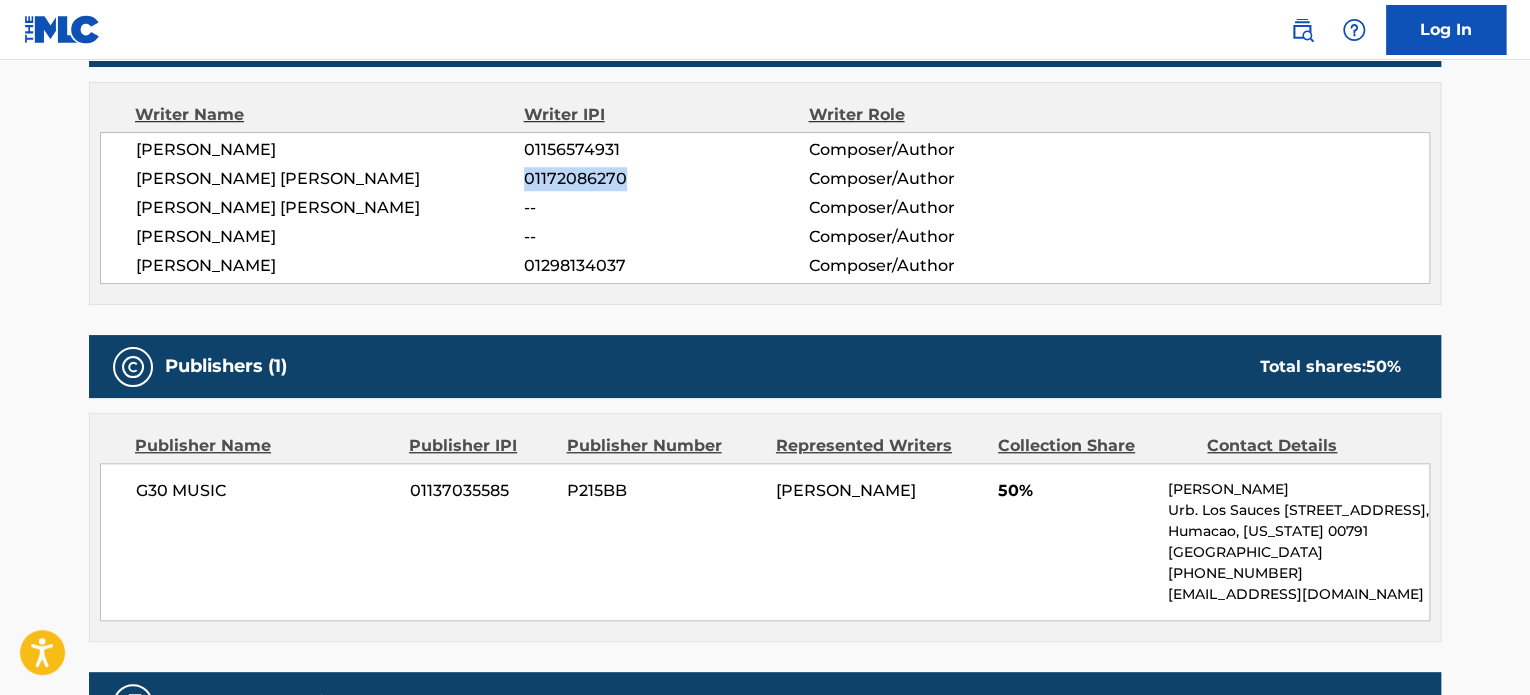 click on "01172086270" at bounding box center (666, 179) 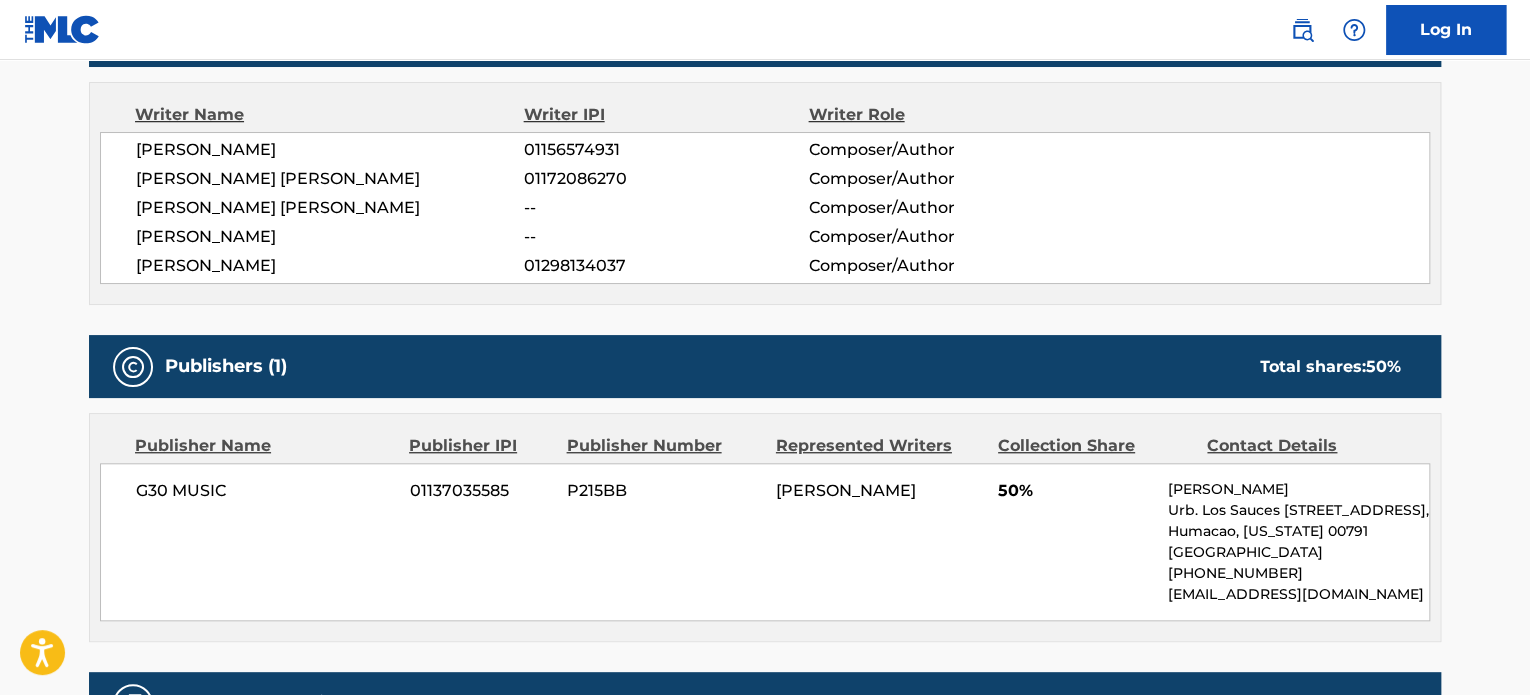 click on "01298134037" at bounding box center [666, 266] 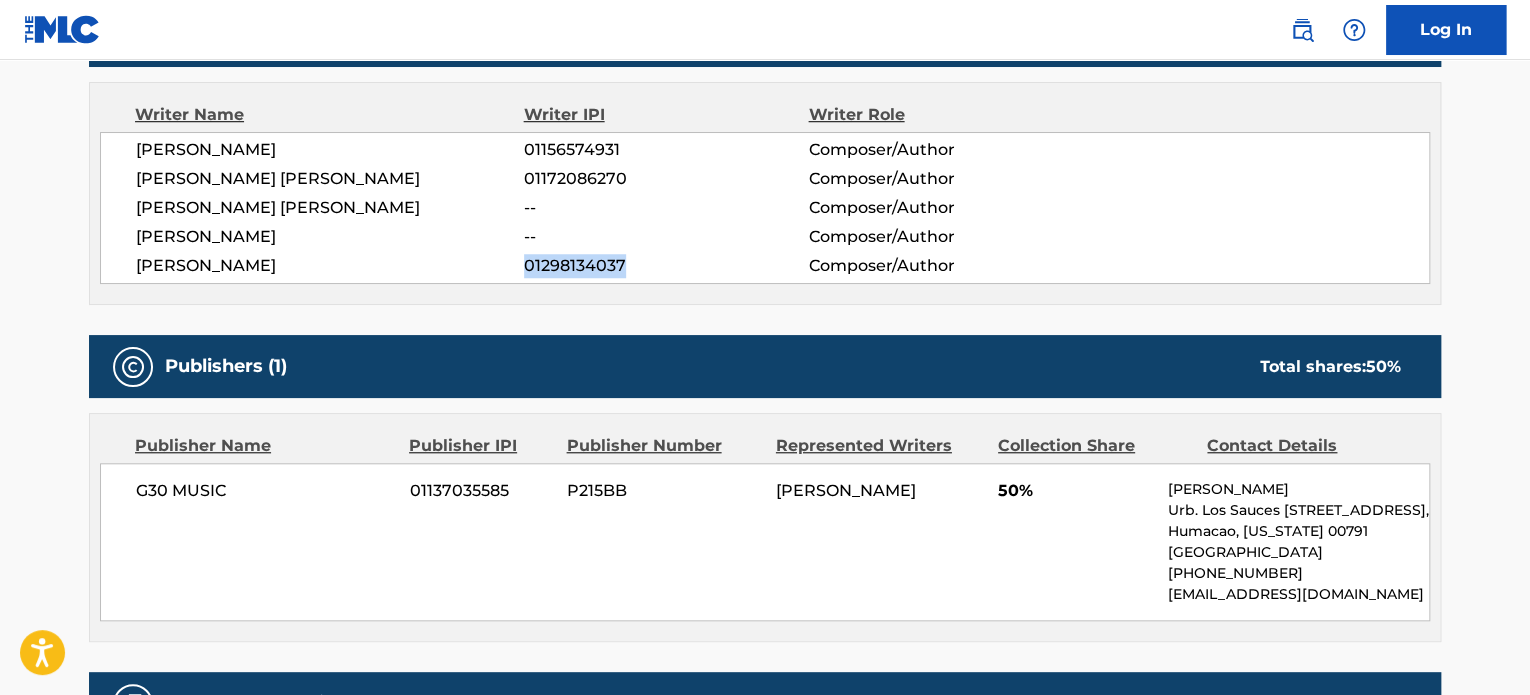 click on "01298134037" at bounding box center (666, 266) 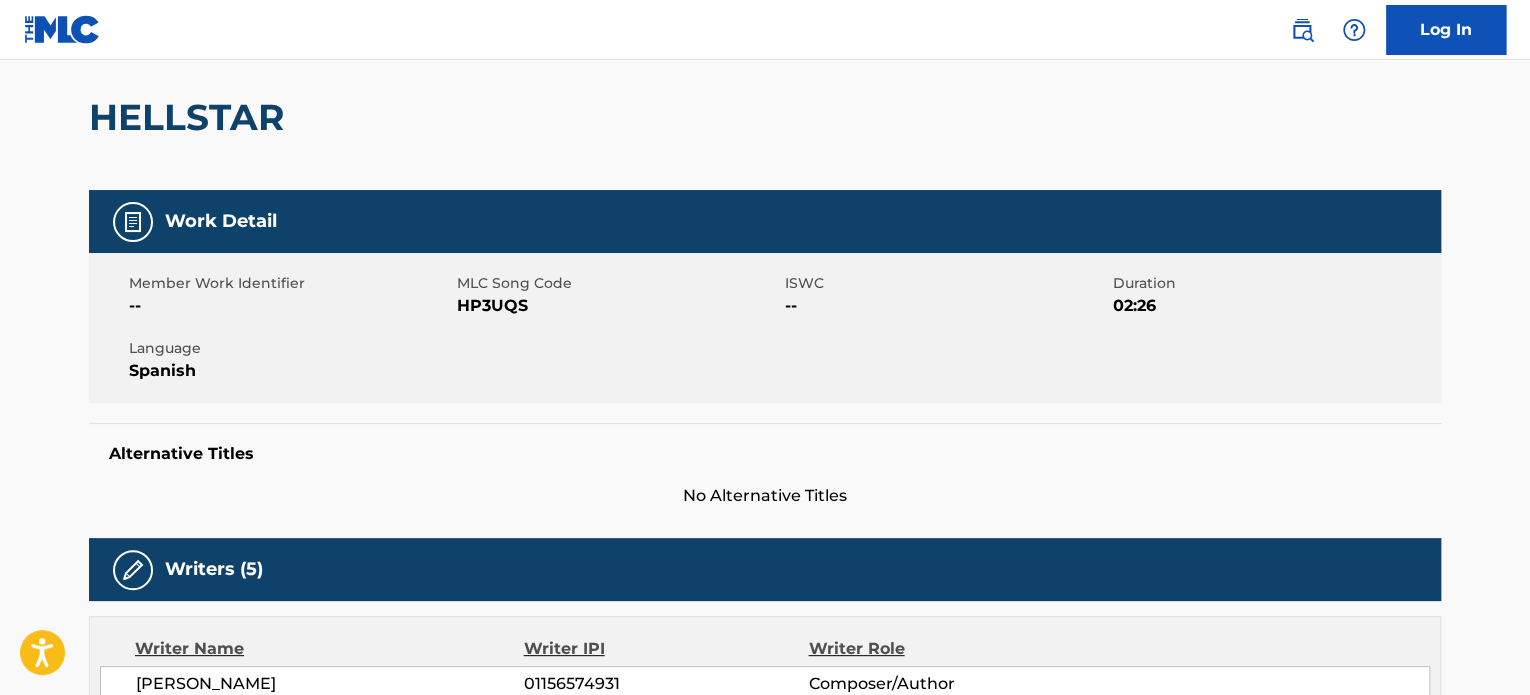 scroll, scrollTop: 0, scrollLeft: 0, axis: both 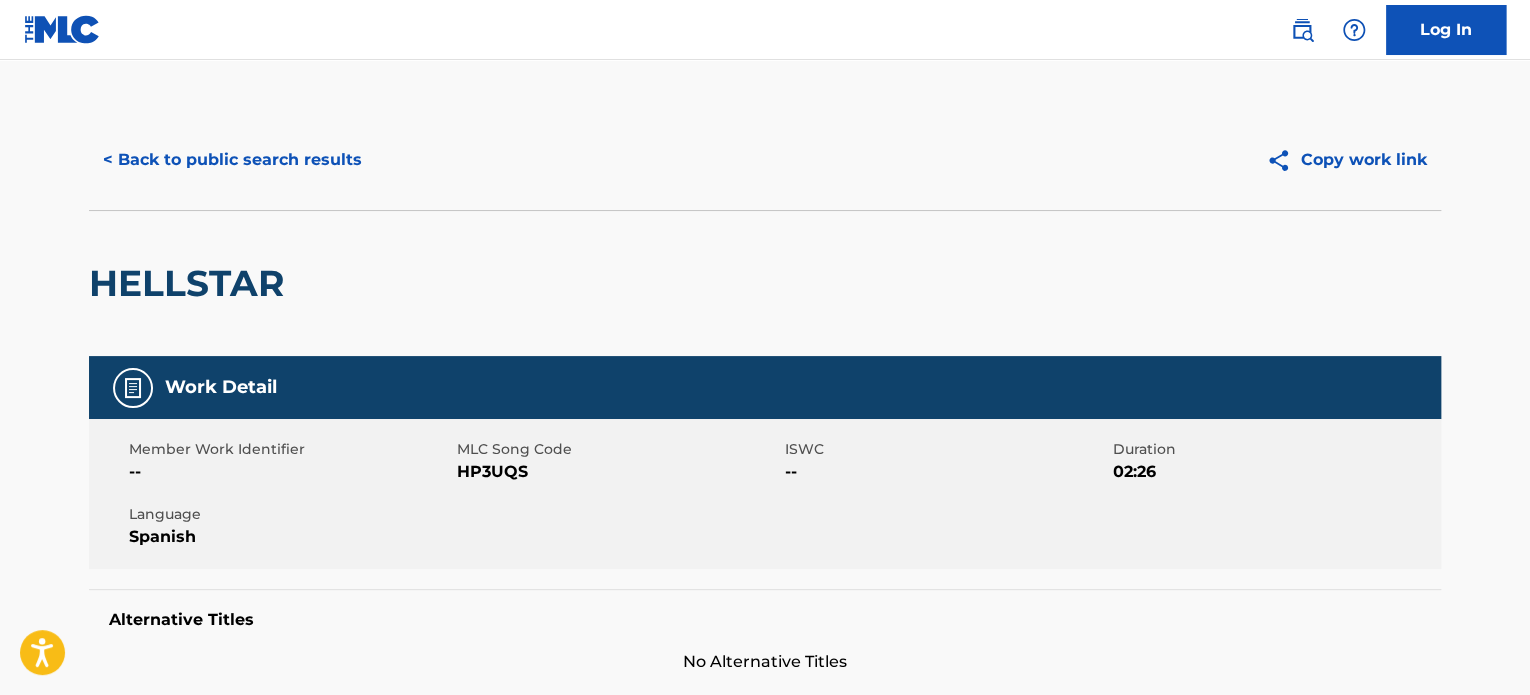 click on "< Back to public search results" at bounding box center (232, 160) 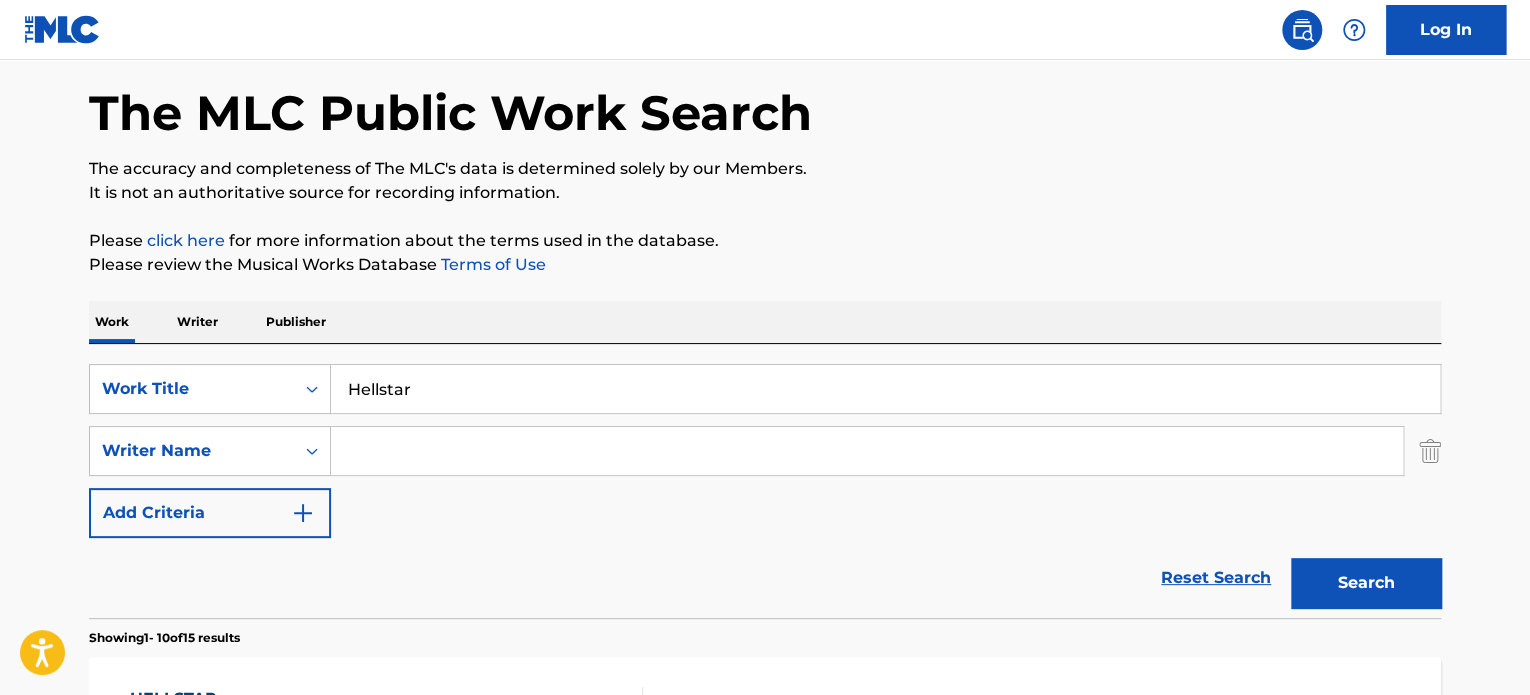 scroll, scrollTop: 0, scrollLeft: 0, axis: both 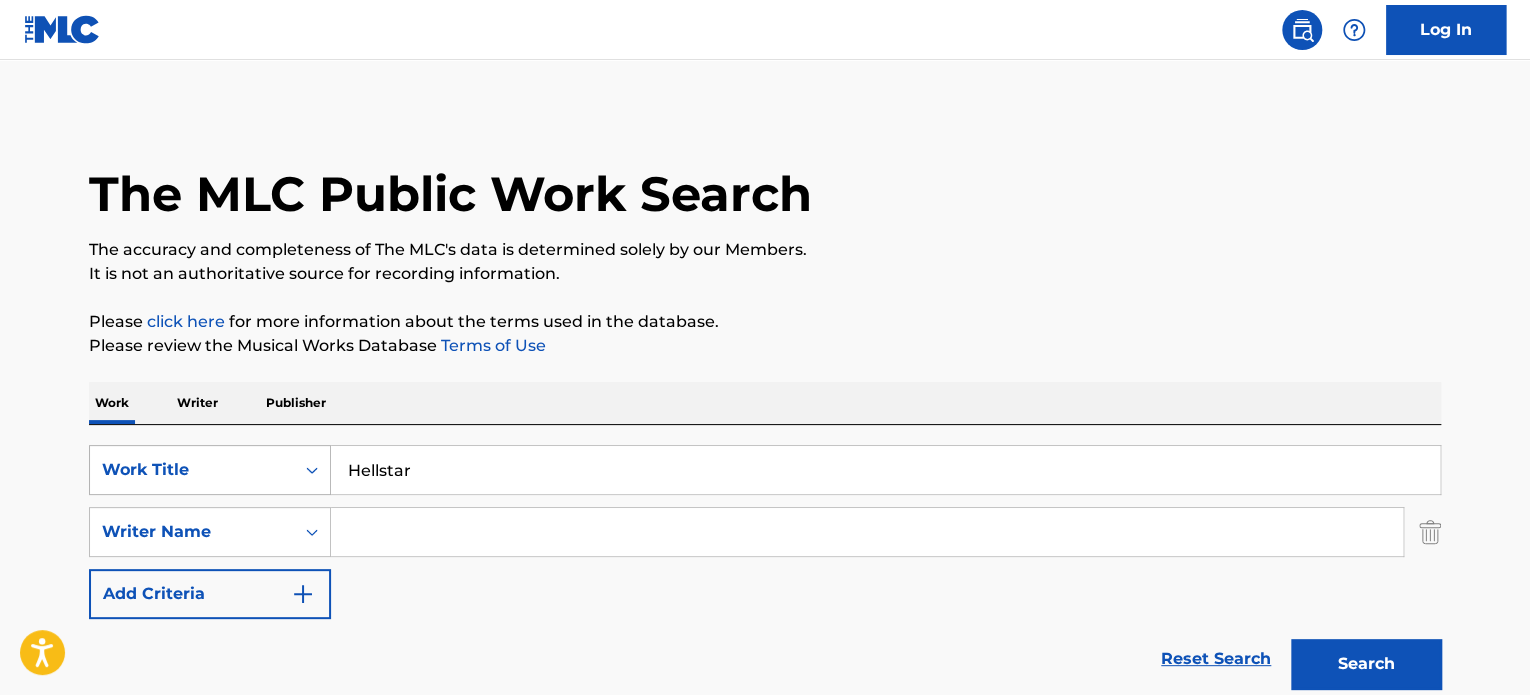 drag, startPoint x: 499, startPoint y: 466, endPoint x: 228, endPoint y: 447, distance: 271.66522 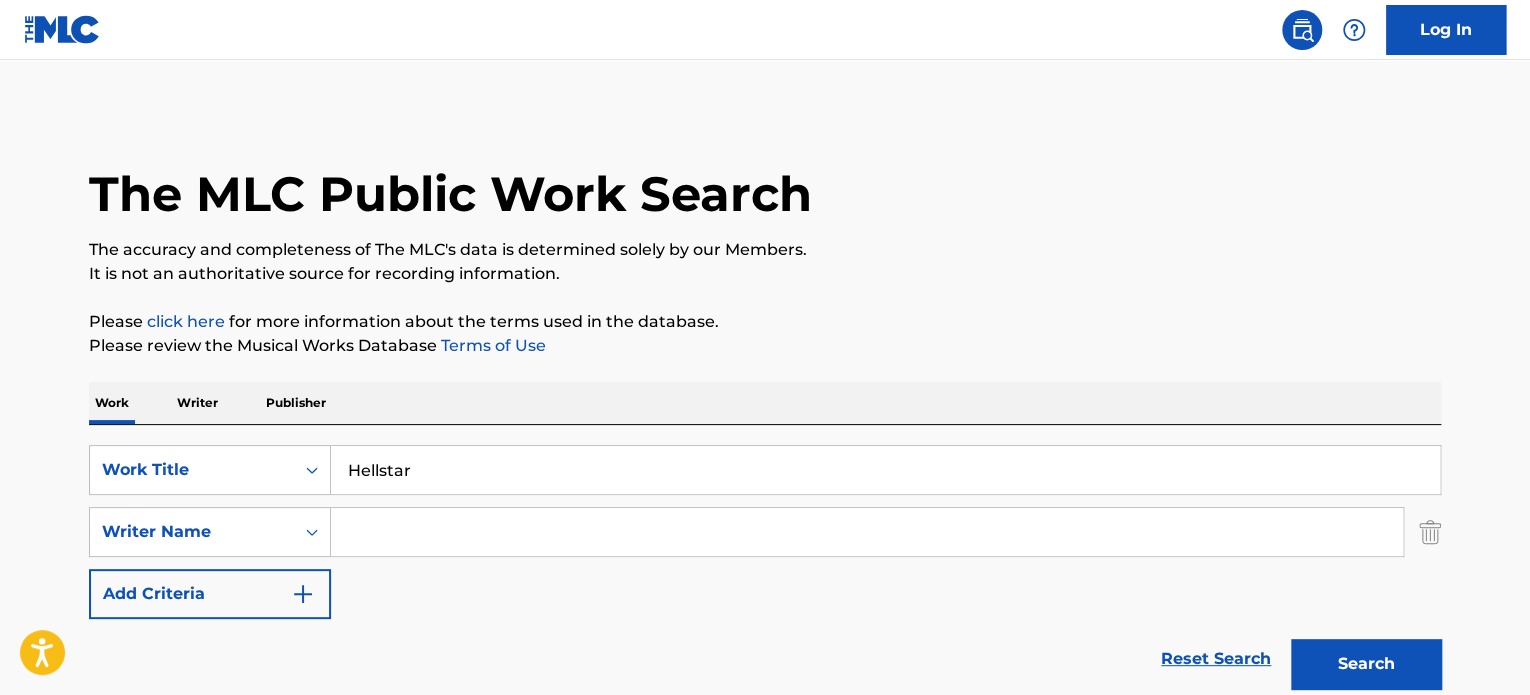 paste on "Yo Te Amo Mi Amo" 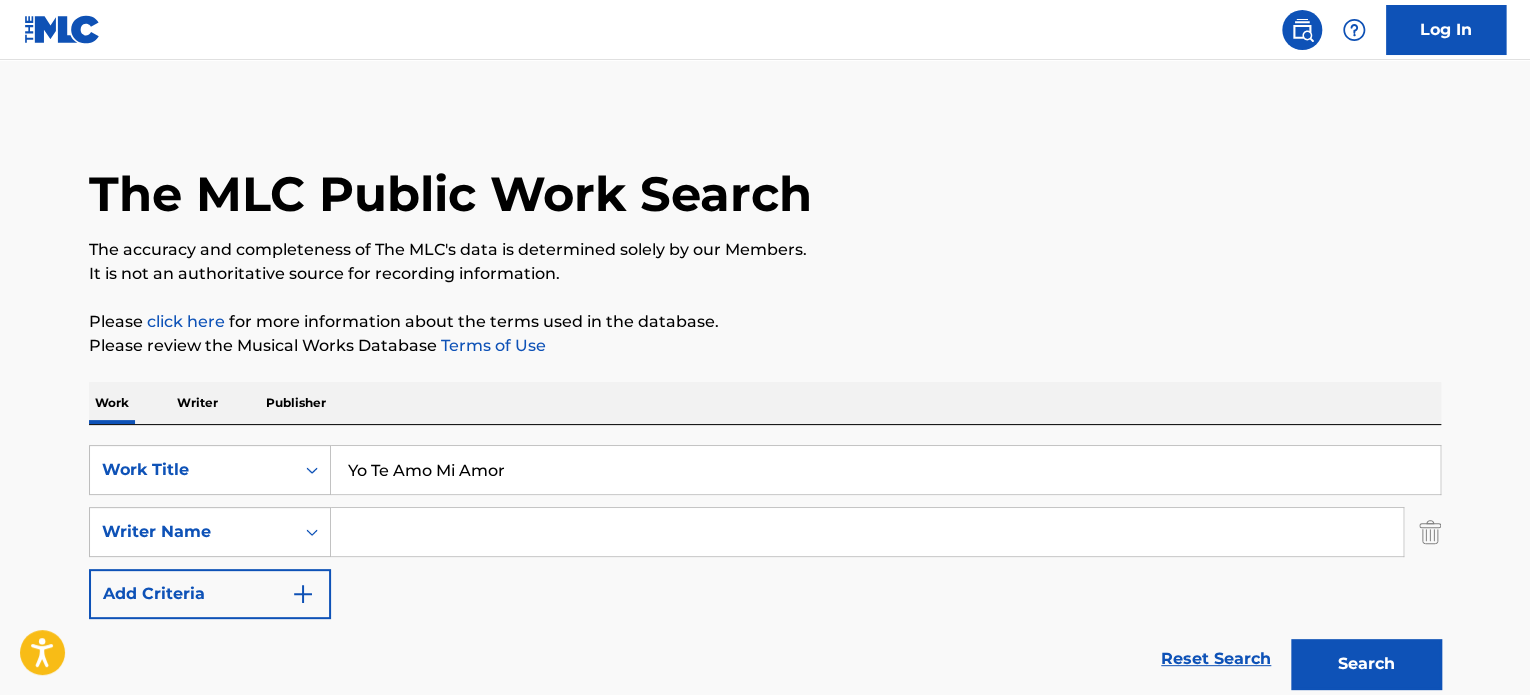 type on "Yo Te Amo Mi Amor" 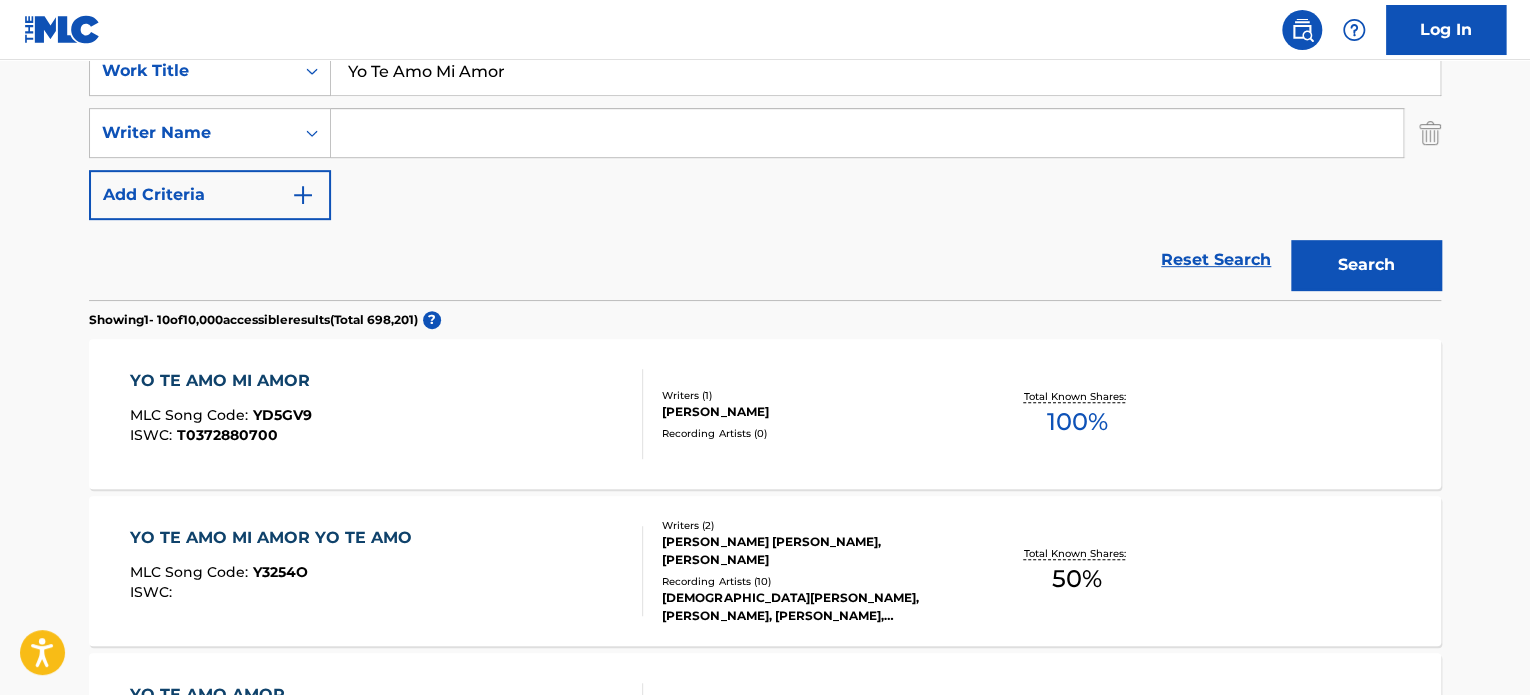 scroll, scrollTop: 500, scrollLeft: 0, axis: vertical 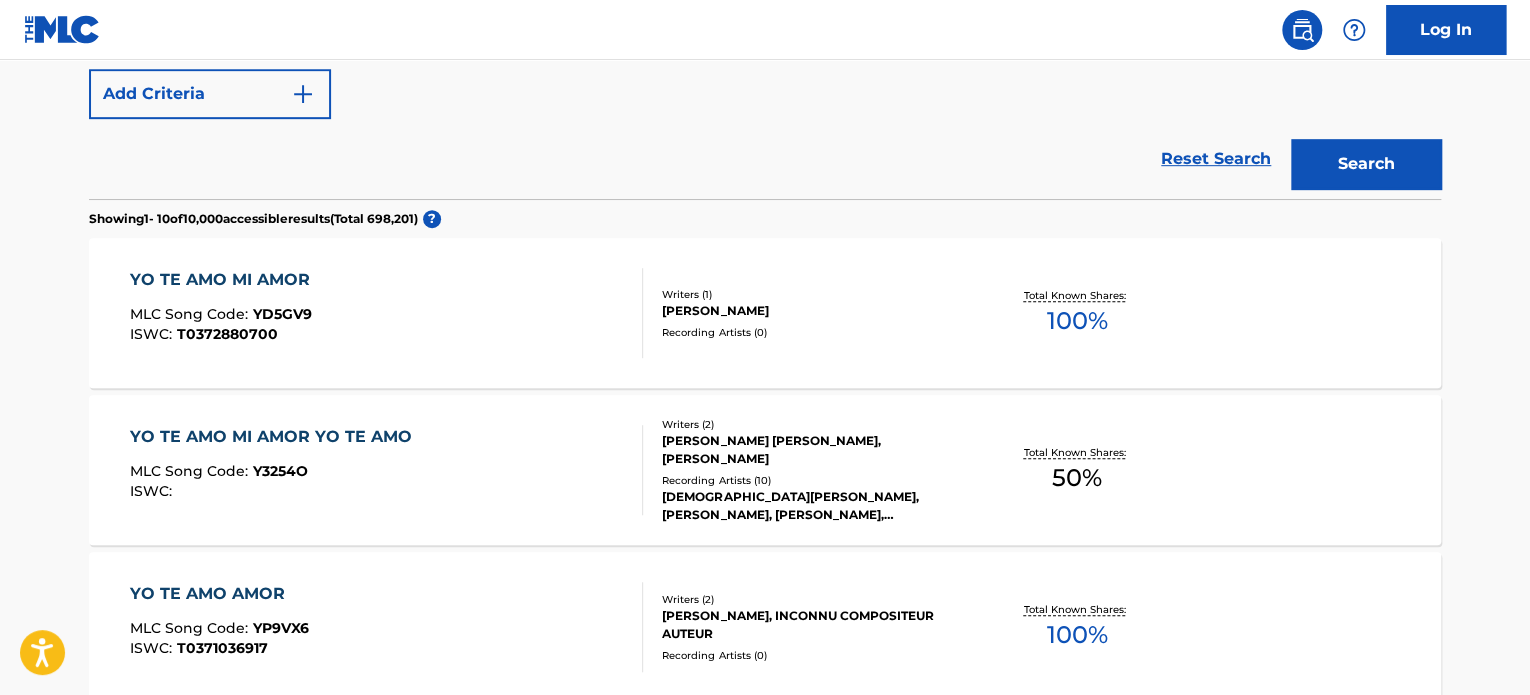 click on "[PERSON_NAME]" at bounding box center (813, 311) 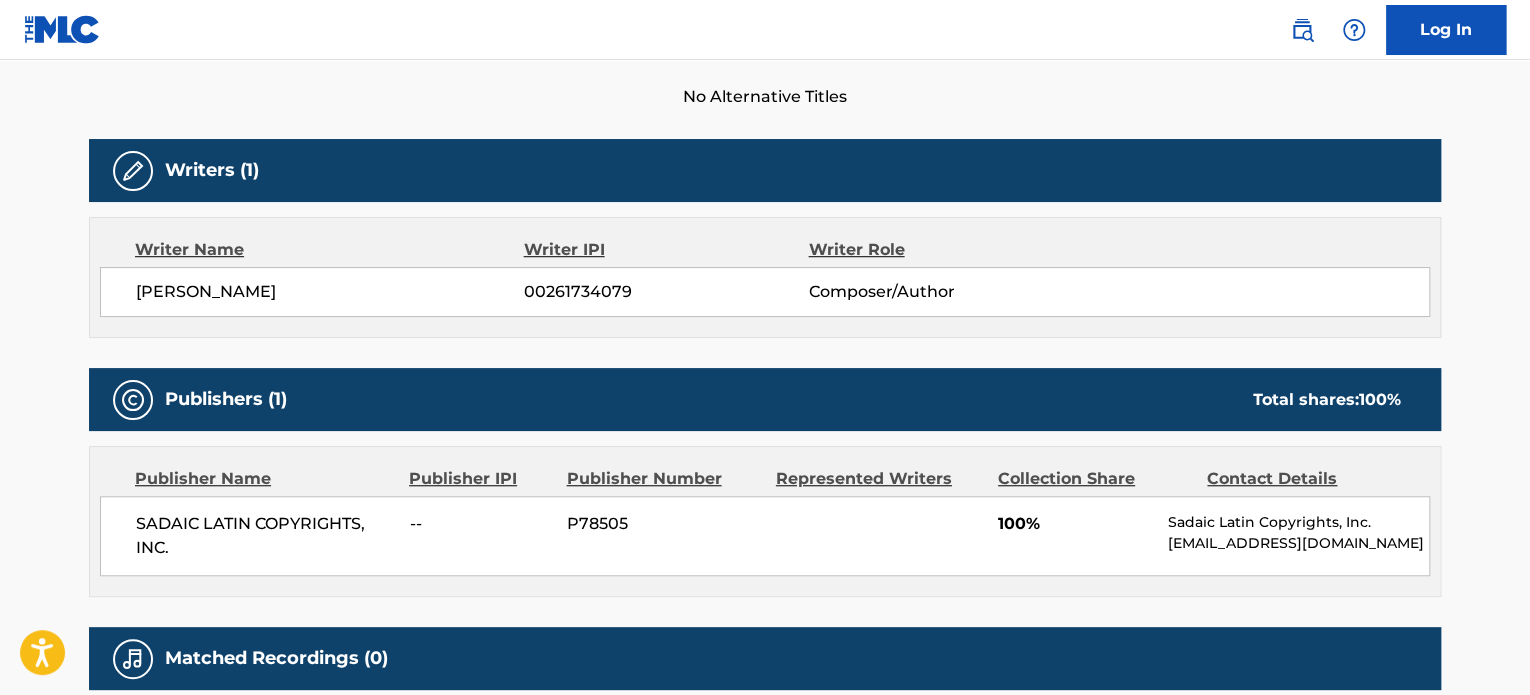 scroll, scrollTop: 600, scrollLeft: 0, axis: vertical 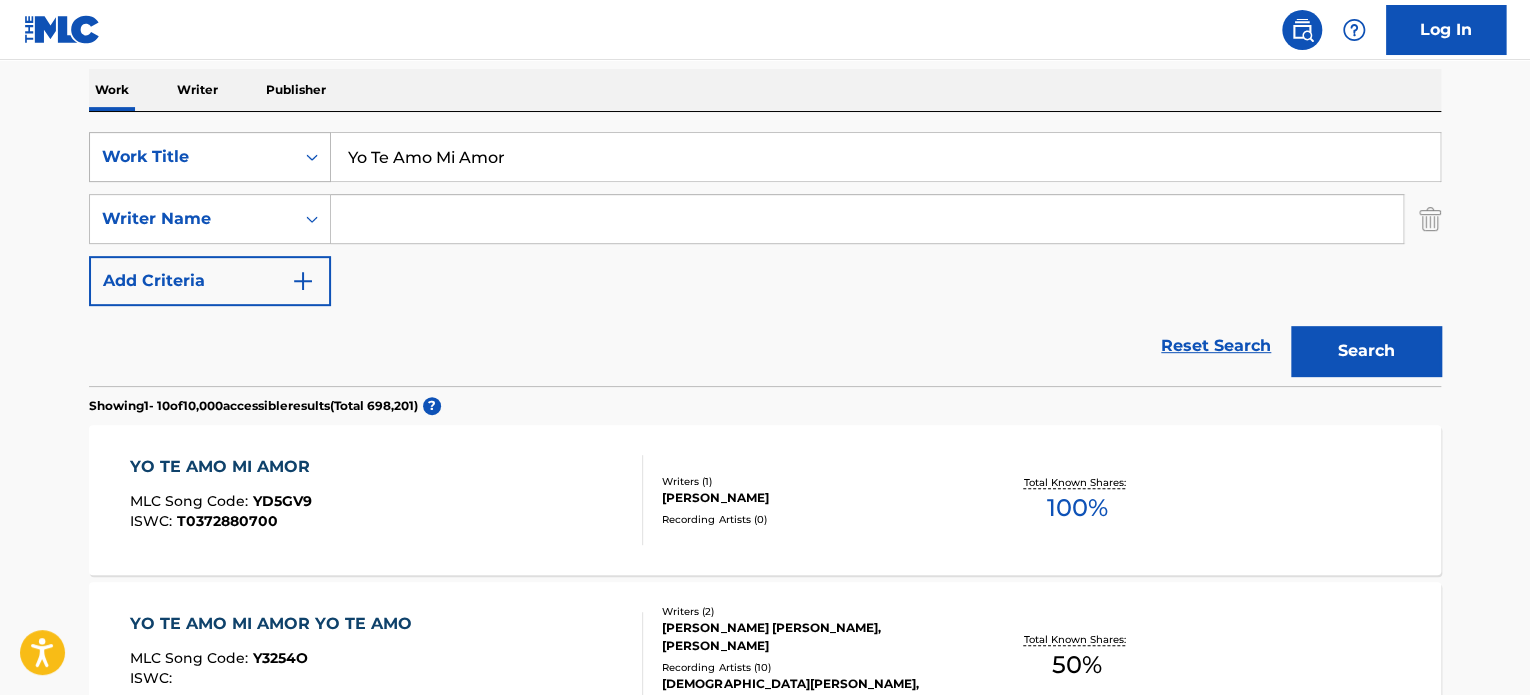 drag, startPoint x: 538, startPoint y: 161, endPoint x: 100, endPoint y: 161, distance: 438 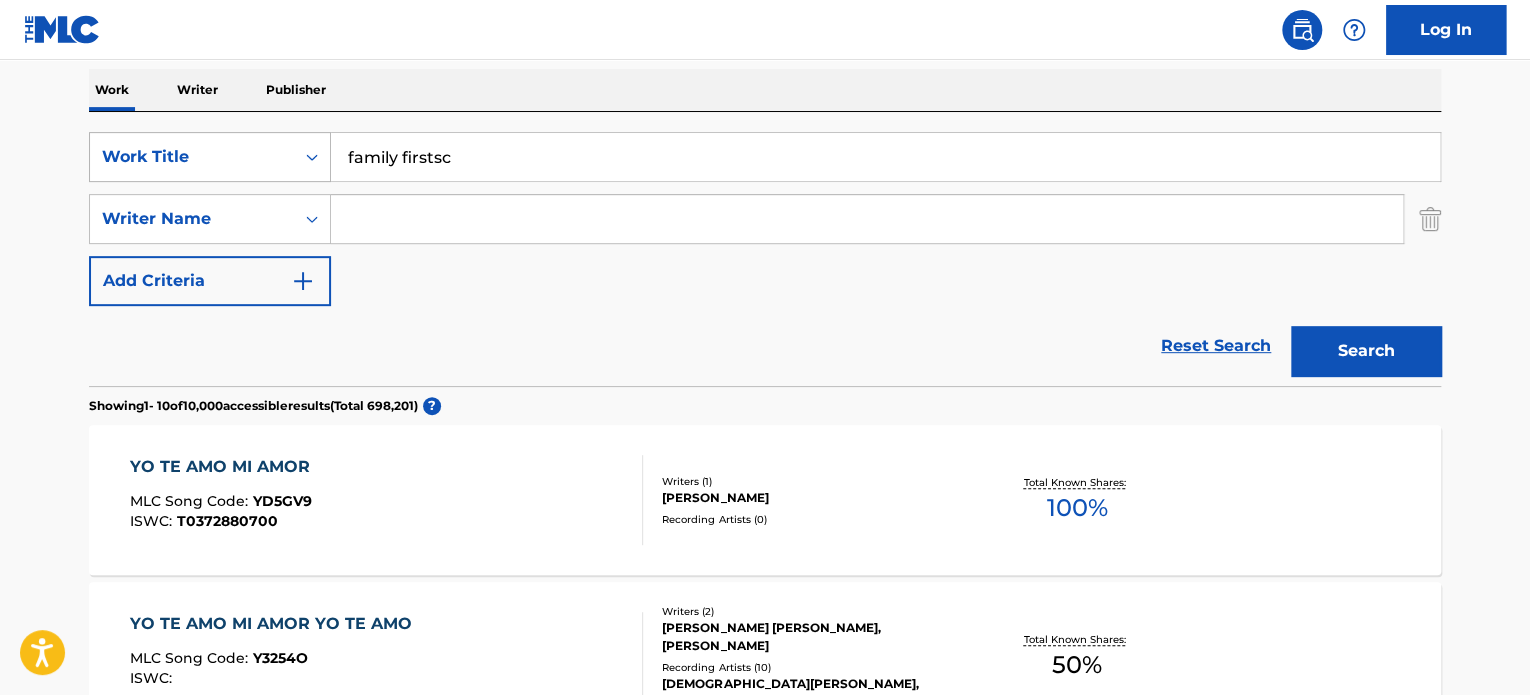 drag, startPoint x: 455, startPoint y: 146, endPoint x: 286, endPoint y: 151, distance: 169.07394 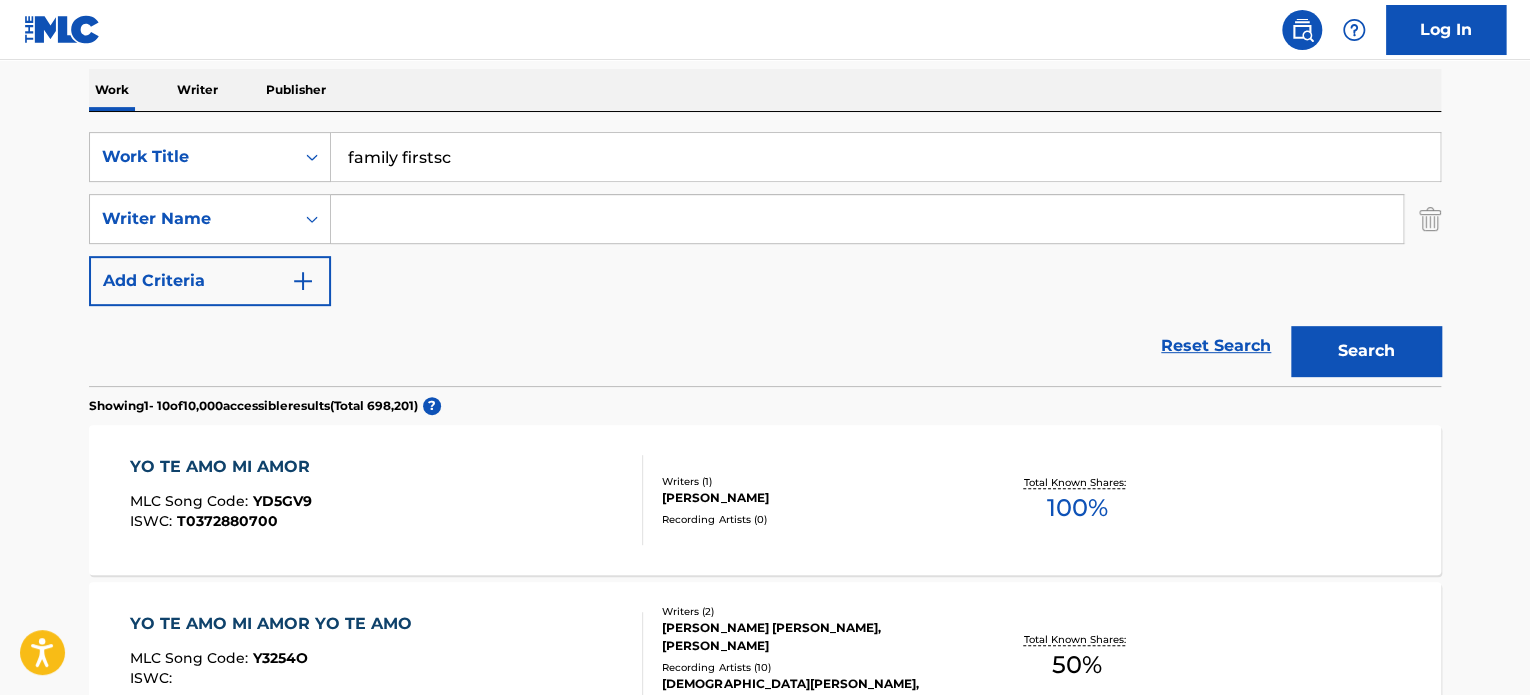 paste on "FAMILY FIRST" 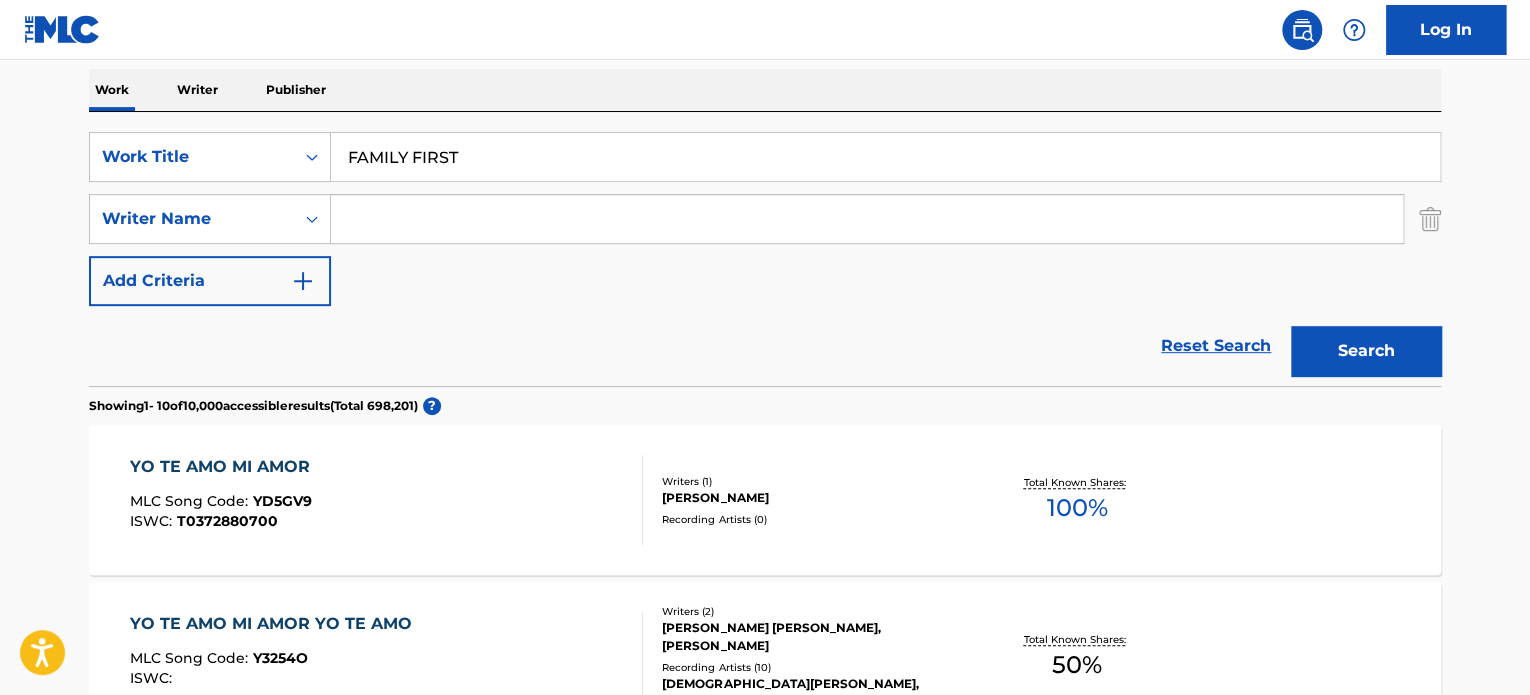 type on "FAMILY FIRST" 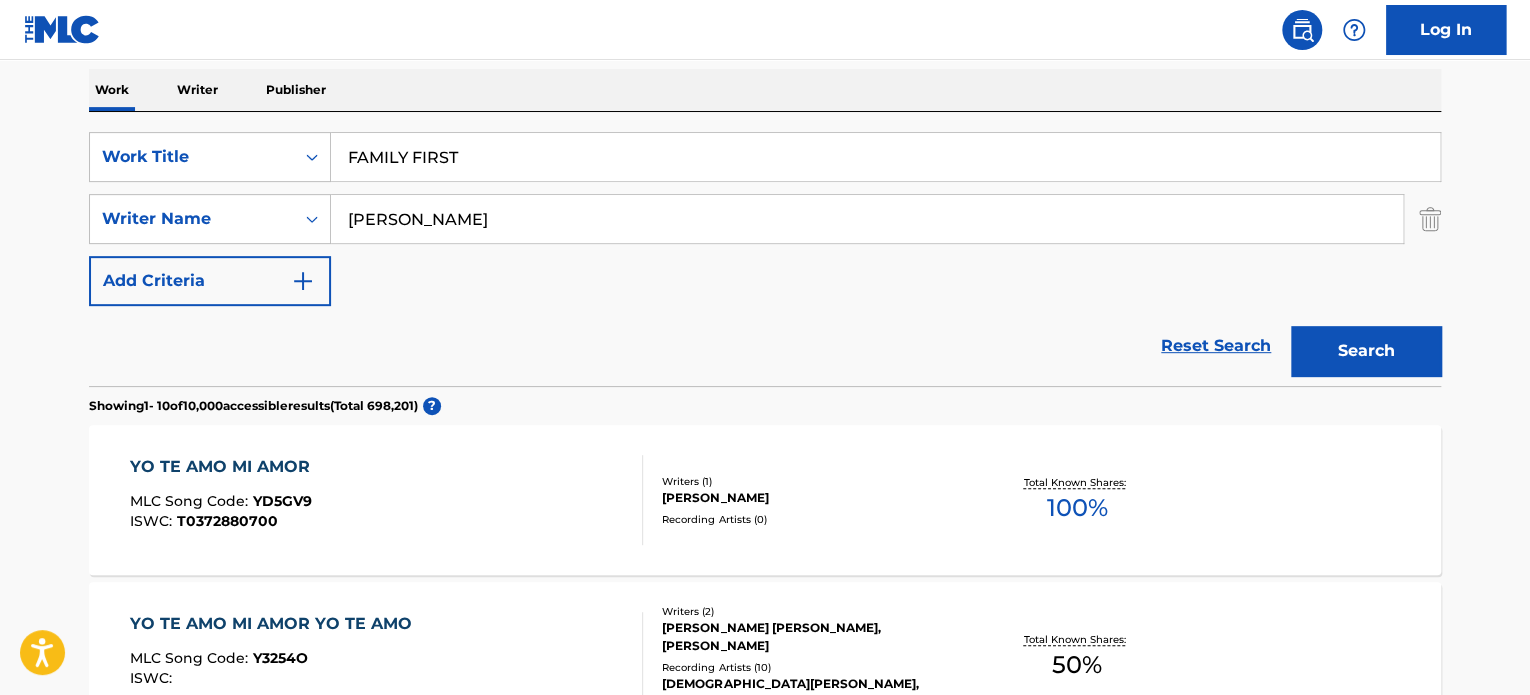 type on "[PERSON_NAME]" 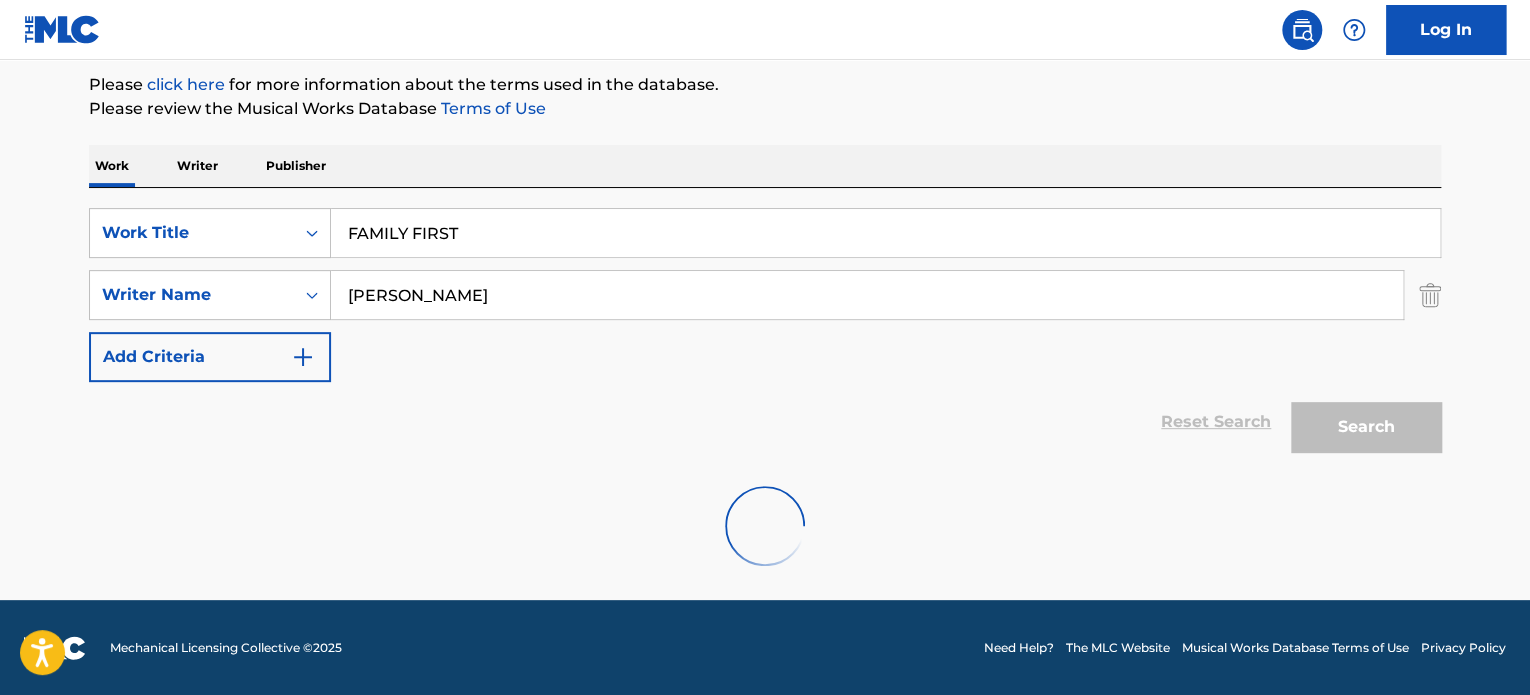 scroll, scrollTop: 313, scrollLeft: 0, axis: vertical 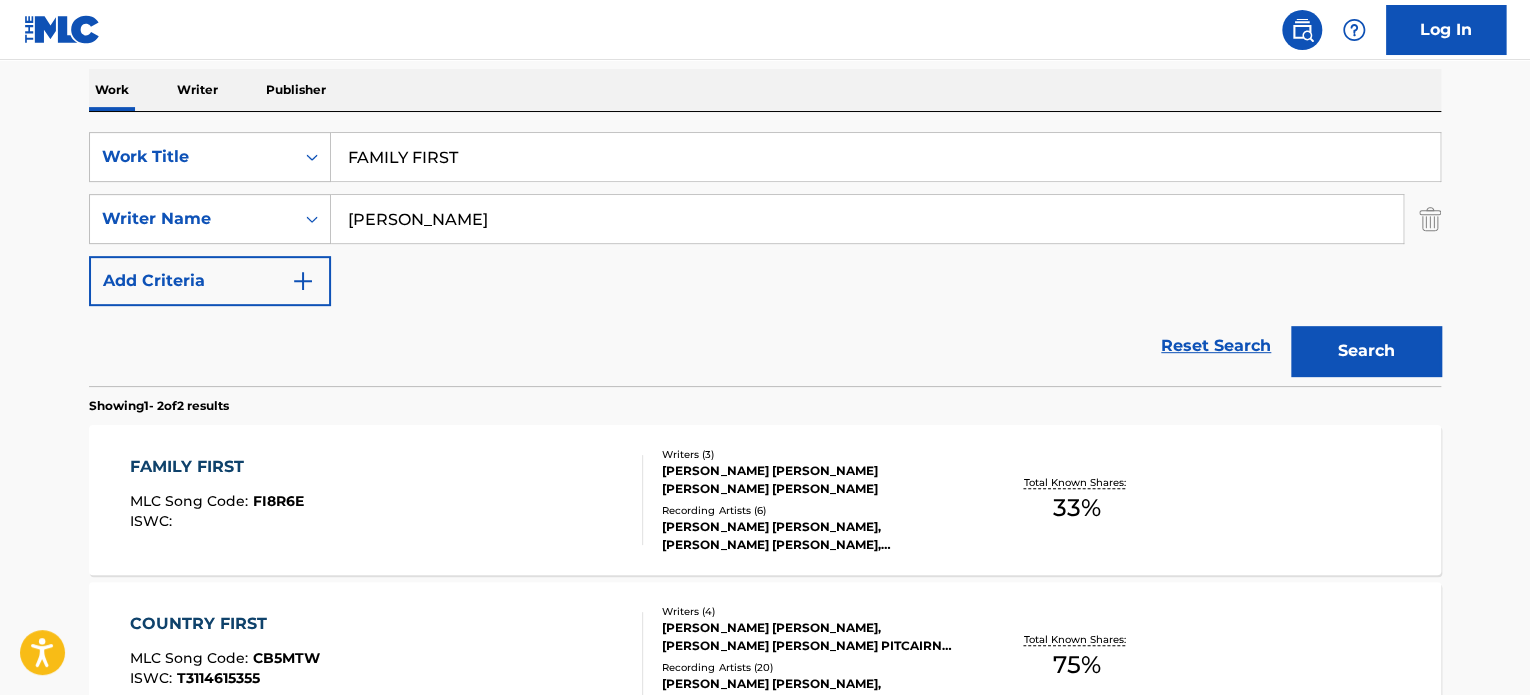 click on "[PERSON_NAME] [PERSON_NAME] [PERSON_NAME] [PERSON_NAME]" at bounding box center (813, 480) 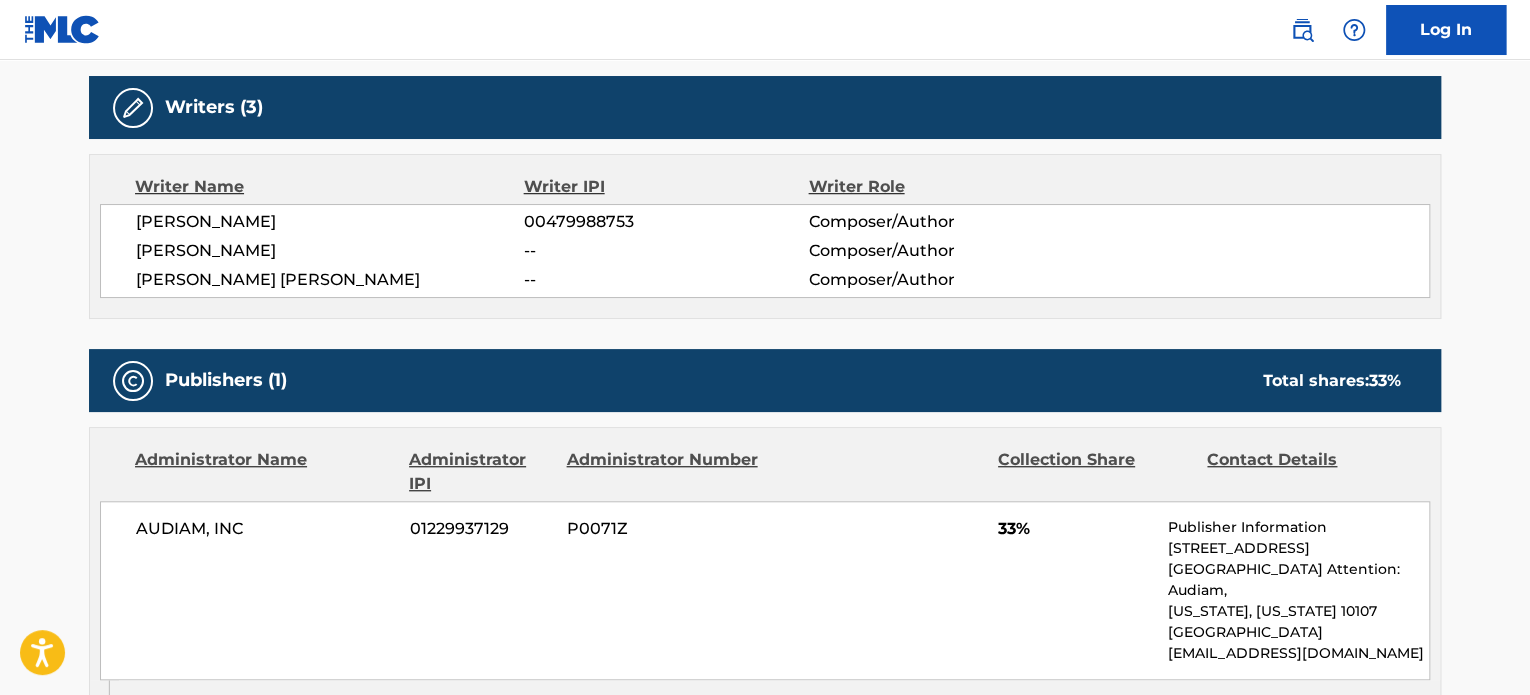 scroll, scrollTop: 600, scrollLeft: 0, axis: vertical 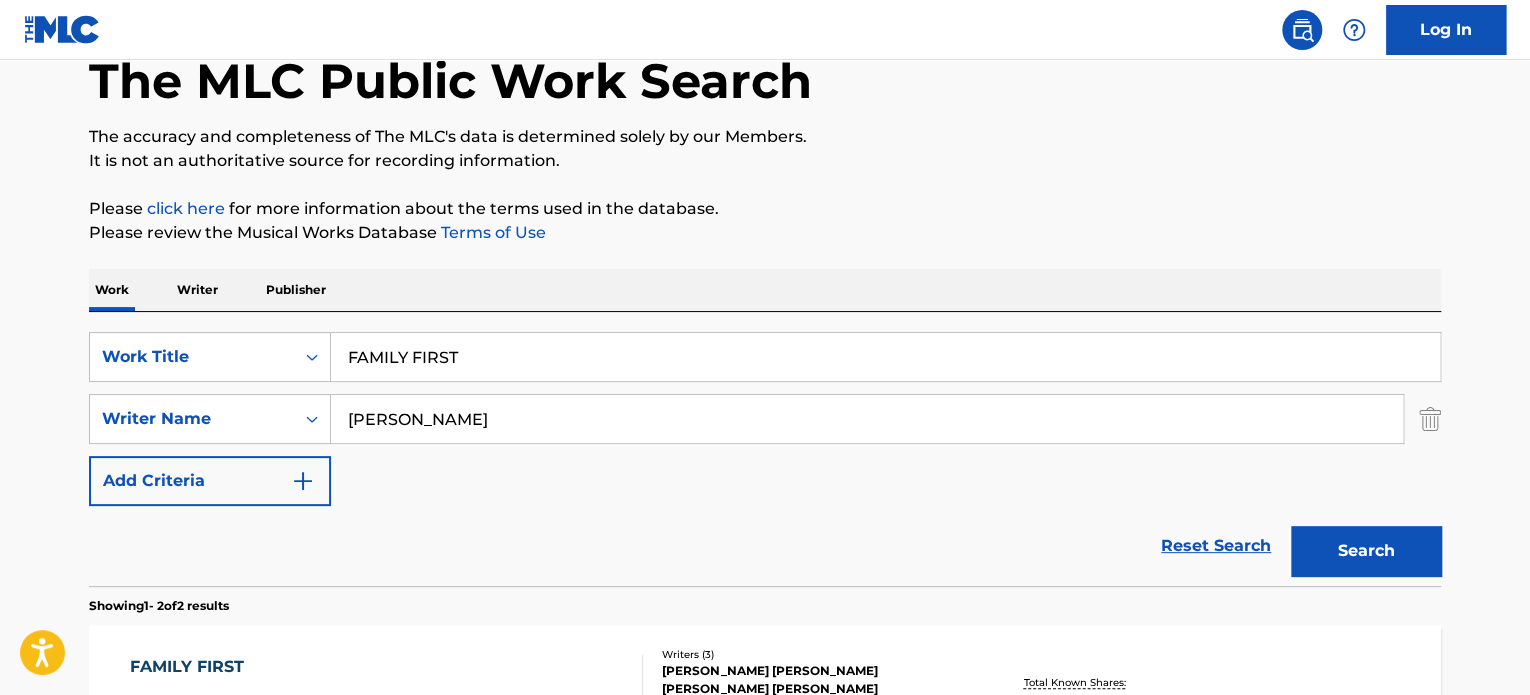 drag, startPoint x: 483, startPoint y: 363, endPoint x: 99, endPoint y: 326, distance: 385.77844 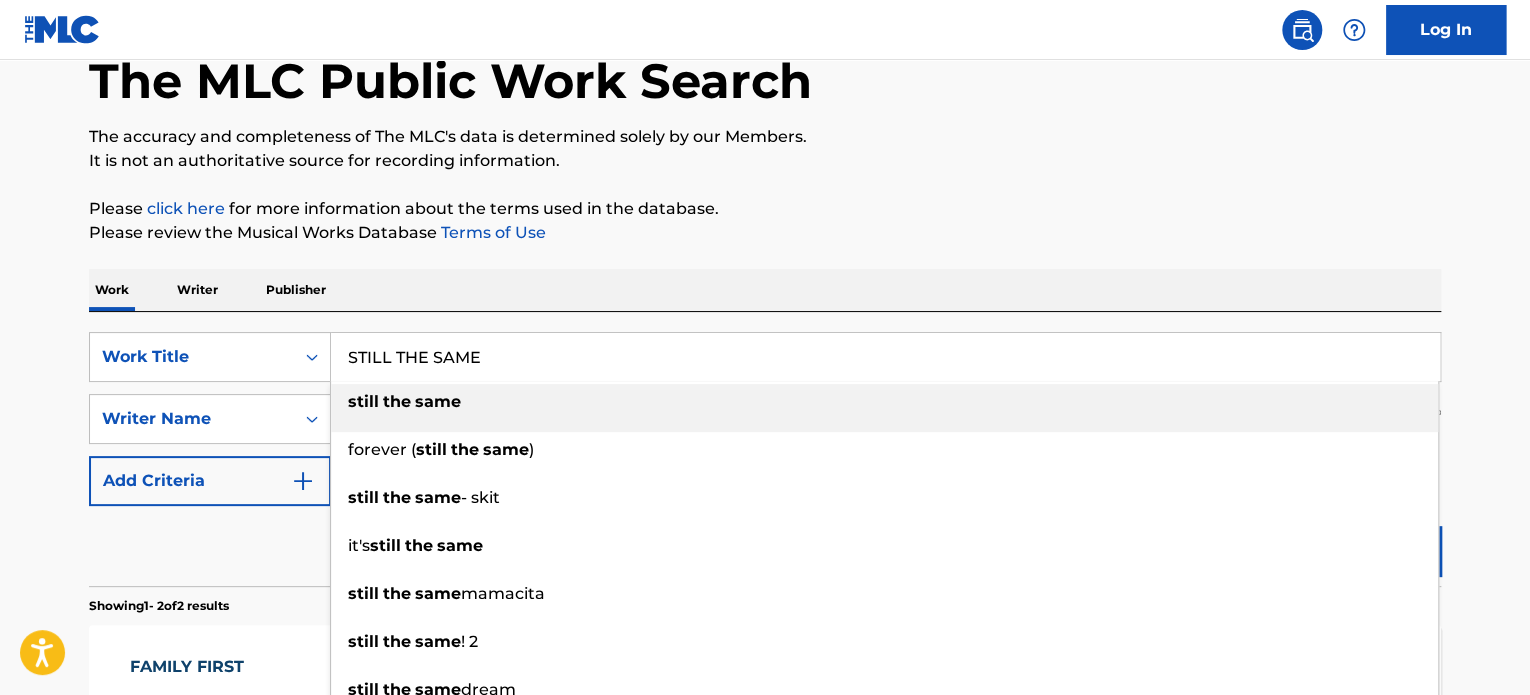 type on "STILL THE SAME" 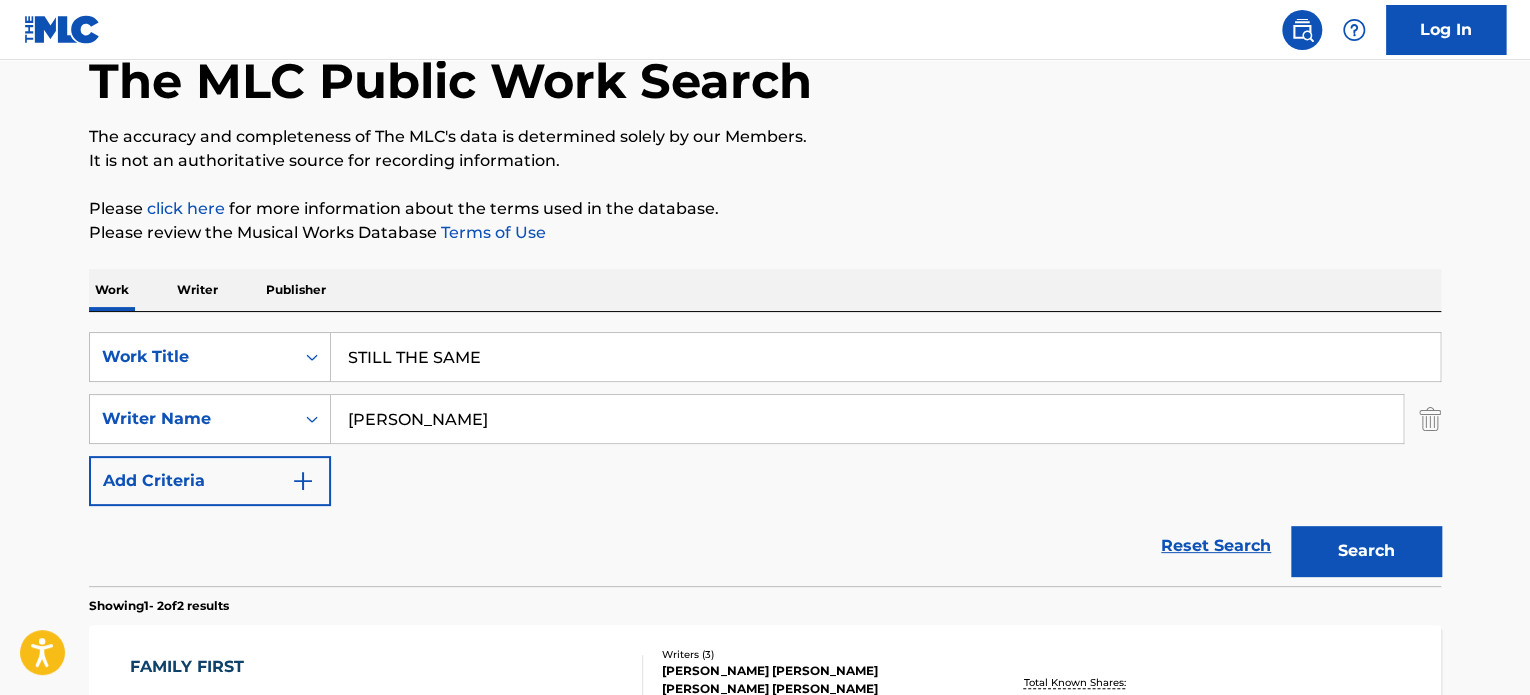 click on "Search" at bounding box center [1366, 551] 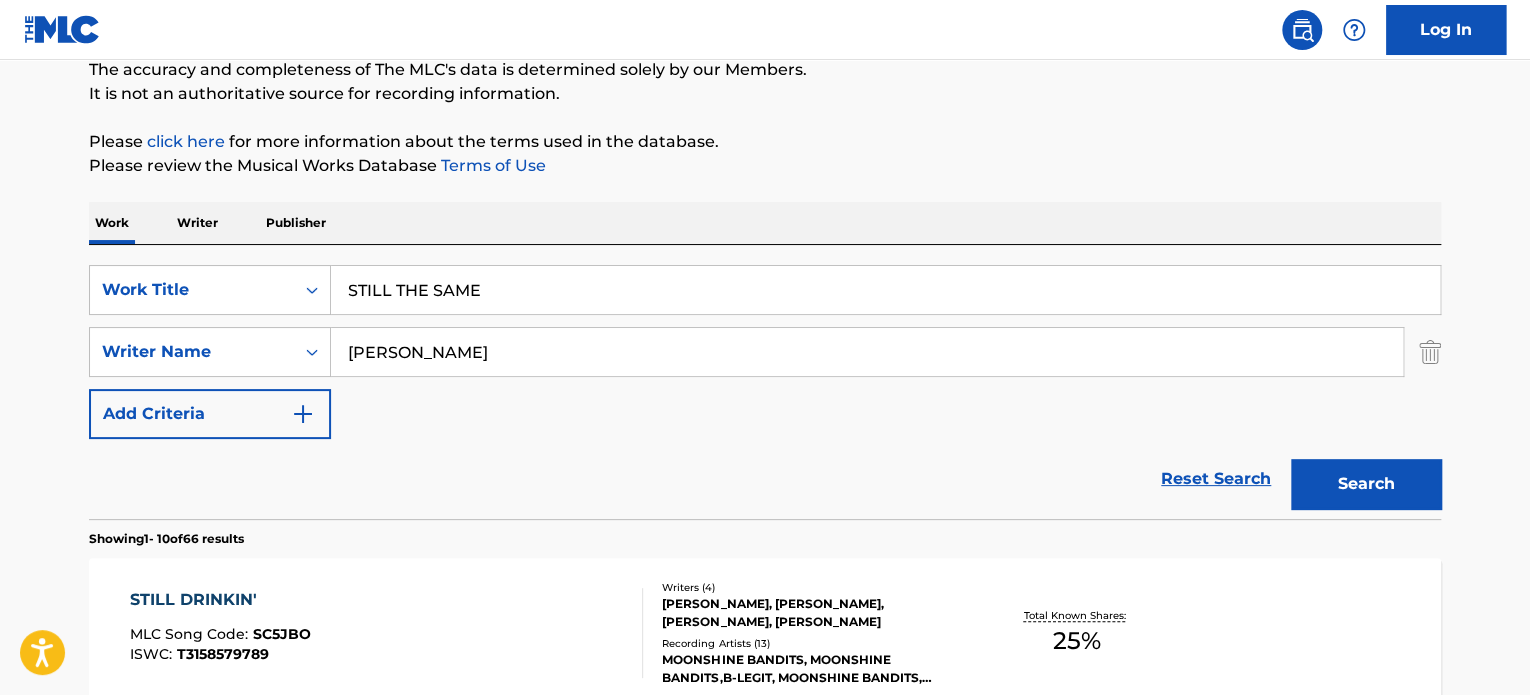 scroll, scrollTop: 213, scrollLeft: 0, axis: vertical 